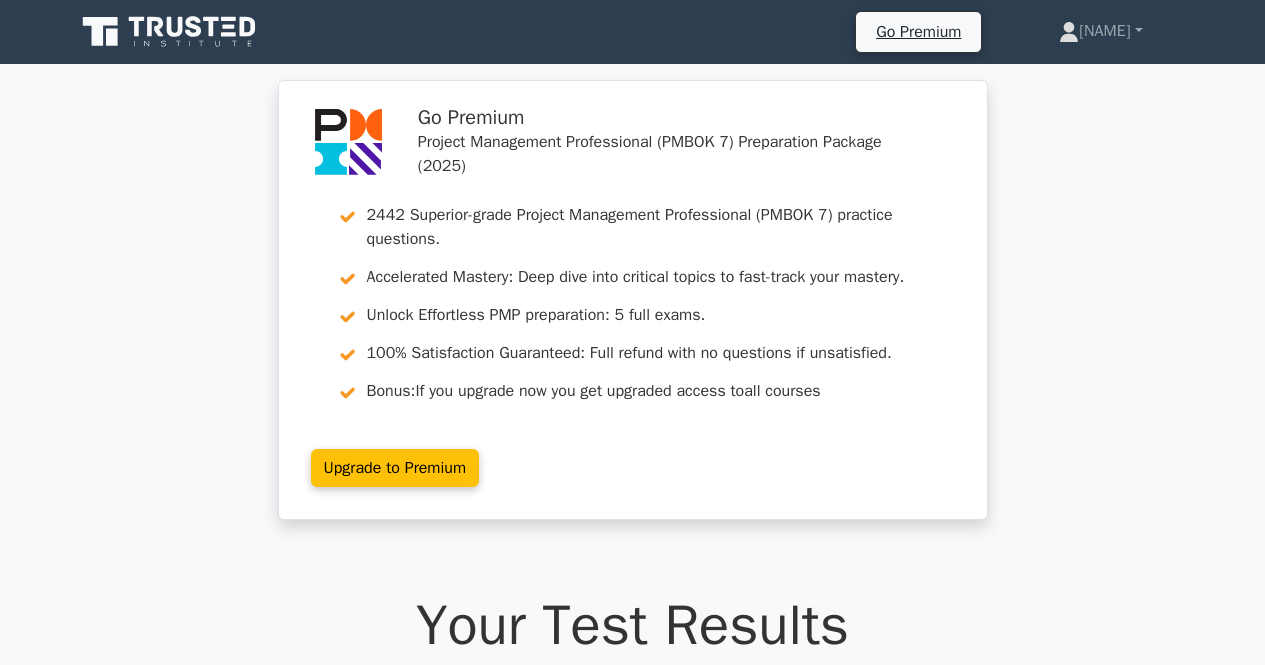 scroll, scrollTop: 2800, scrollLeft: 0, axis: vertical 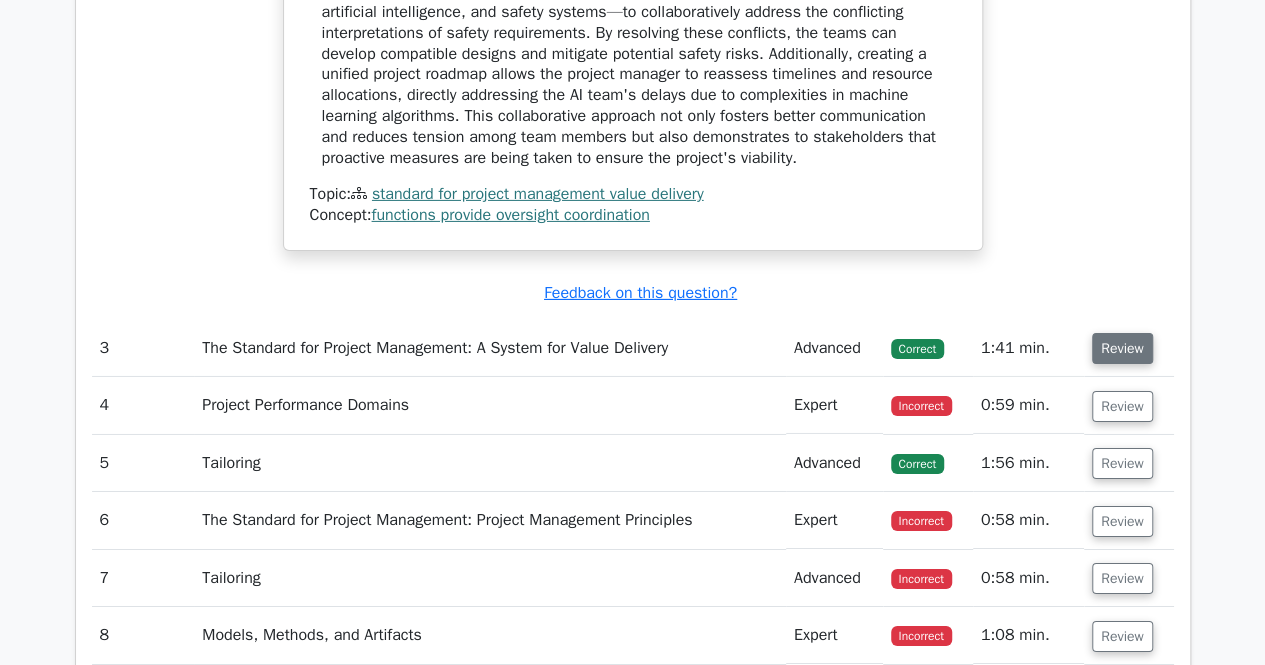 click on "Review" at bounding box center [1122, 348] 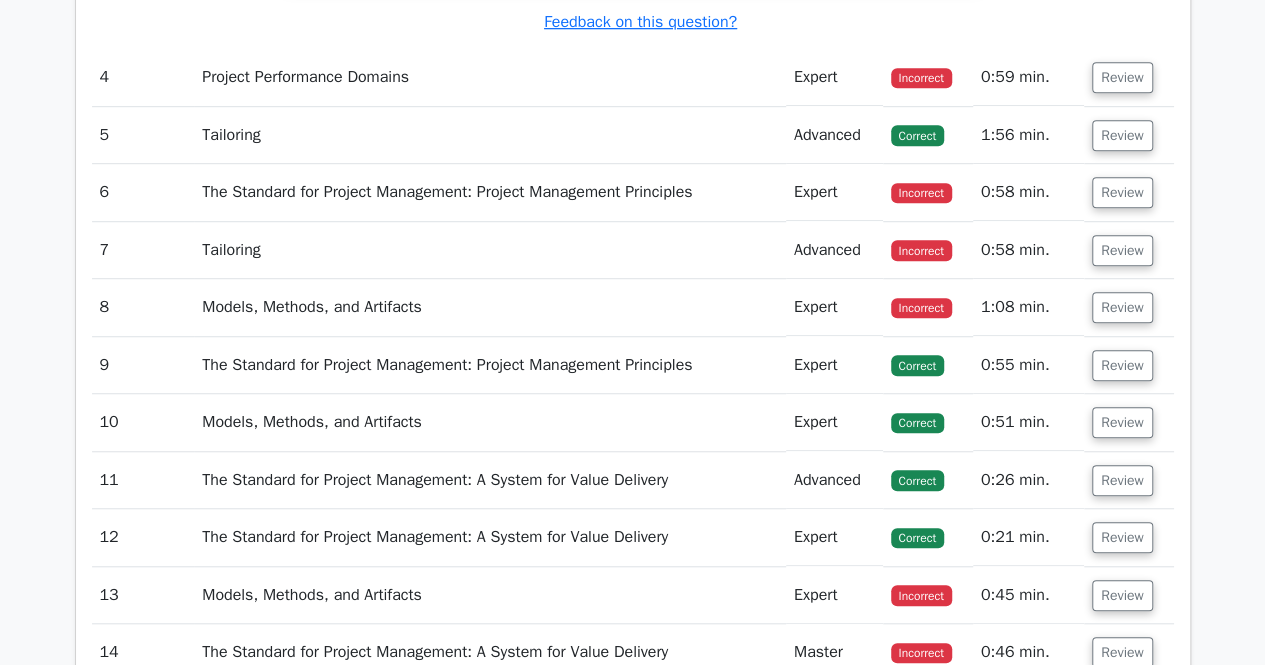 scroll, scrollTop: 4300, scrollLeft: 0, axis: vertical 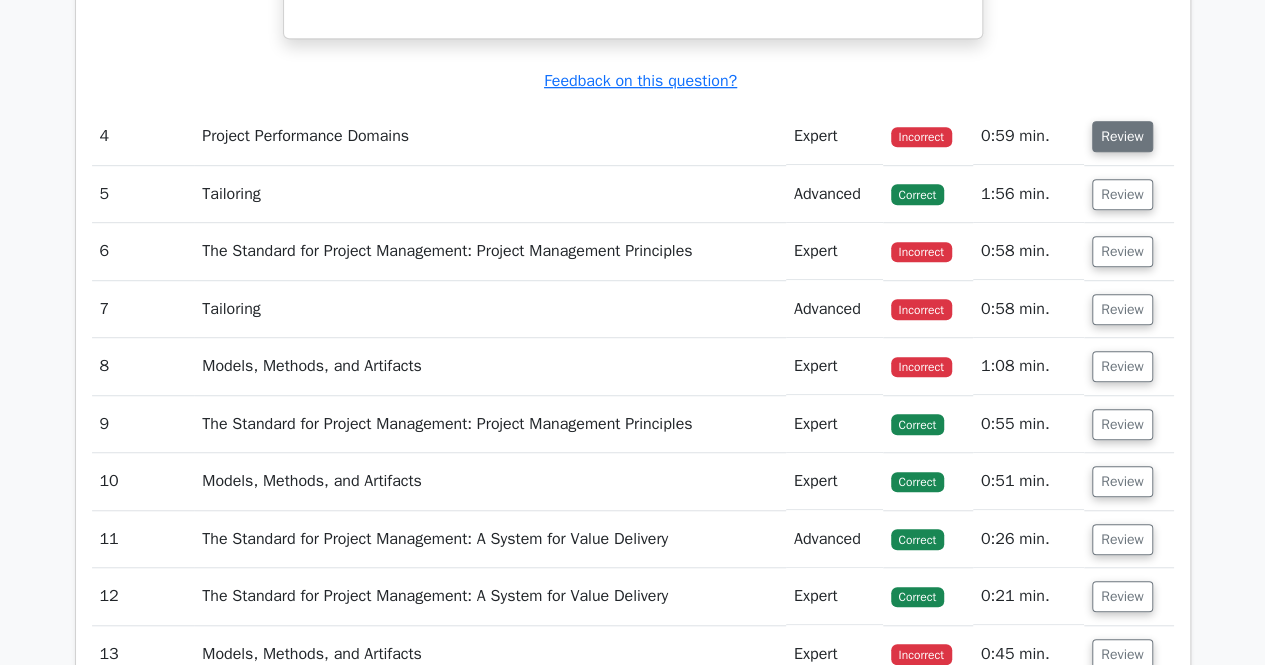 click on "Review" at bounding box center (1122, 136) 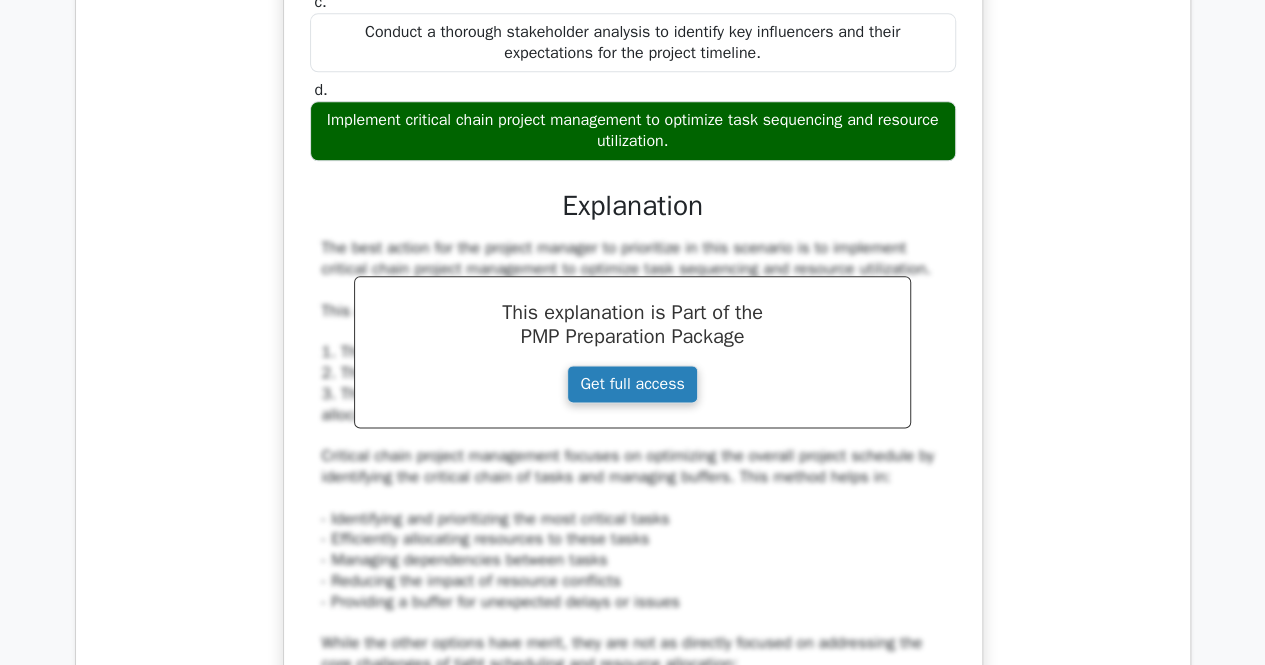 scroll, scrollTop: 5000, scrollLeft: 0, axis: vertical 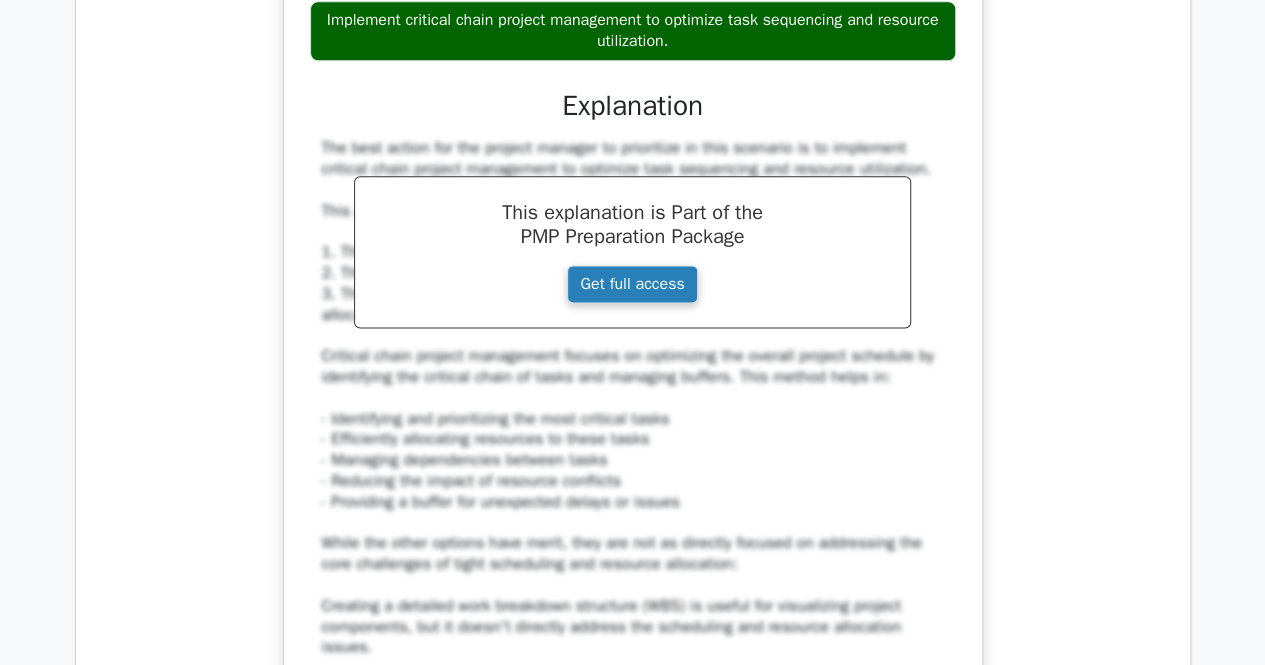 click on "Get full access" at bounding box center [632, 284] 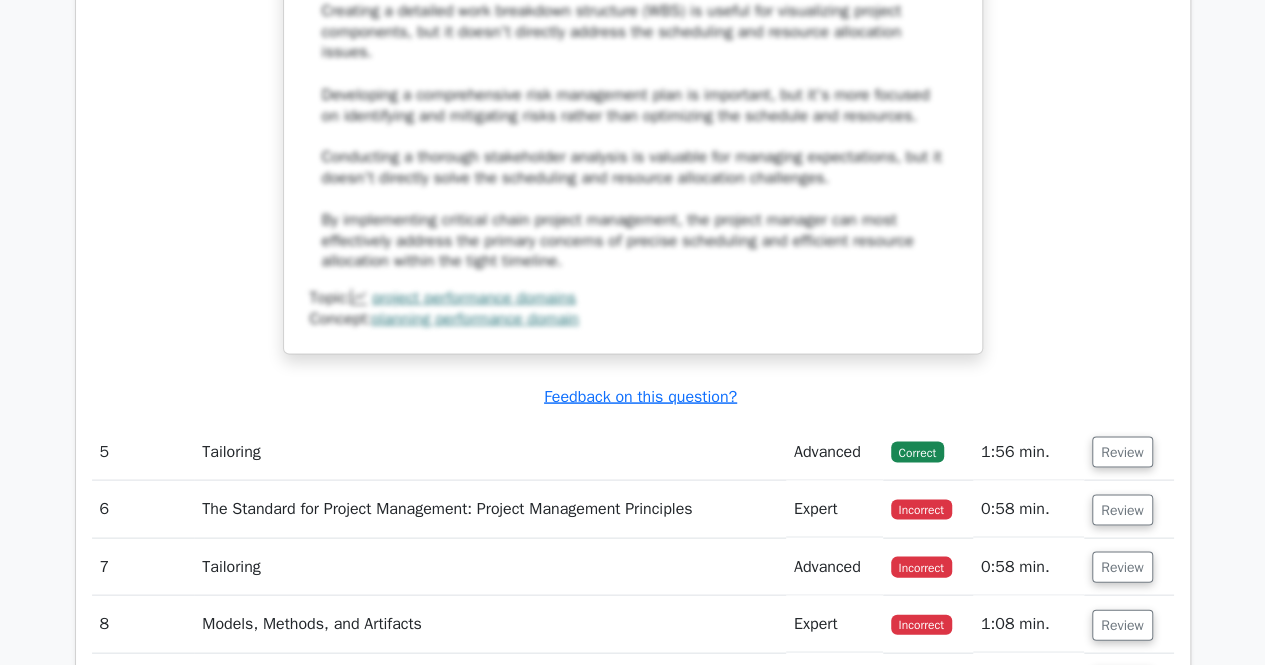 scroll, scrollTop: 5700, scrollLeft: 0, axis: vertical 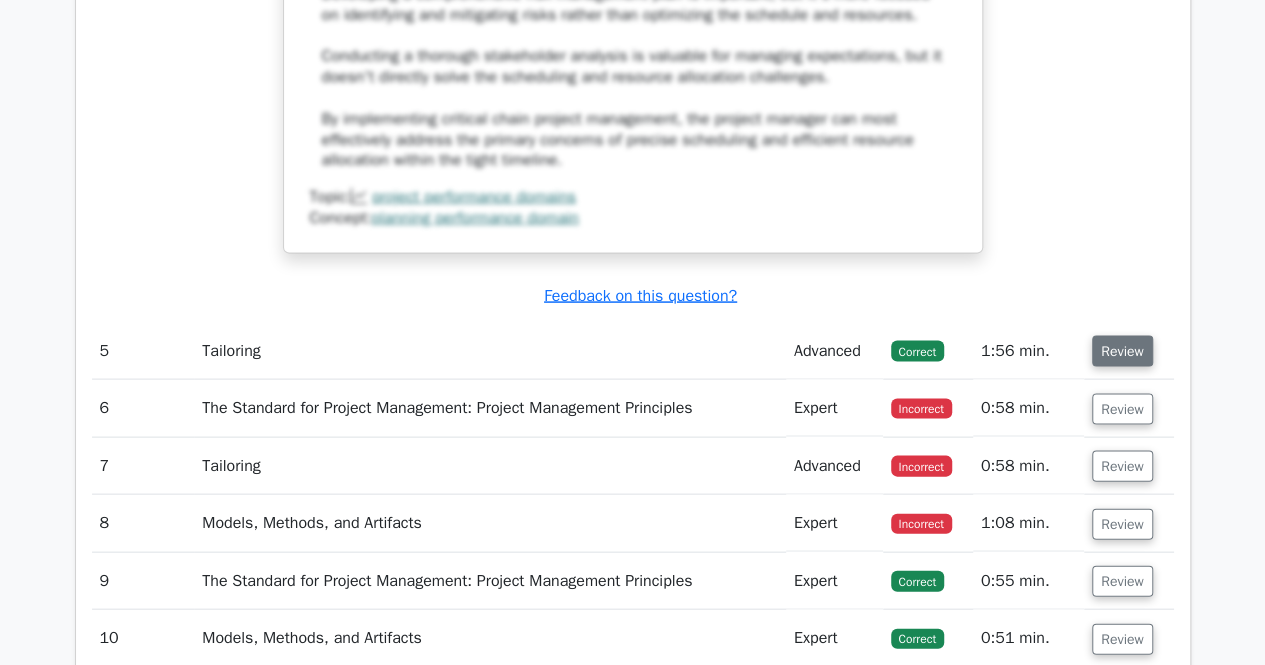 click on "Review" at bounding box center (1122, 351) 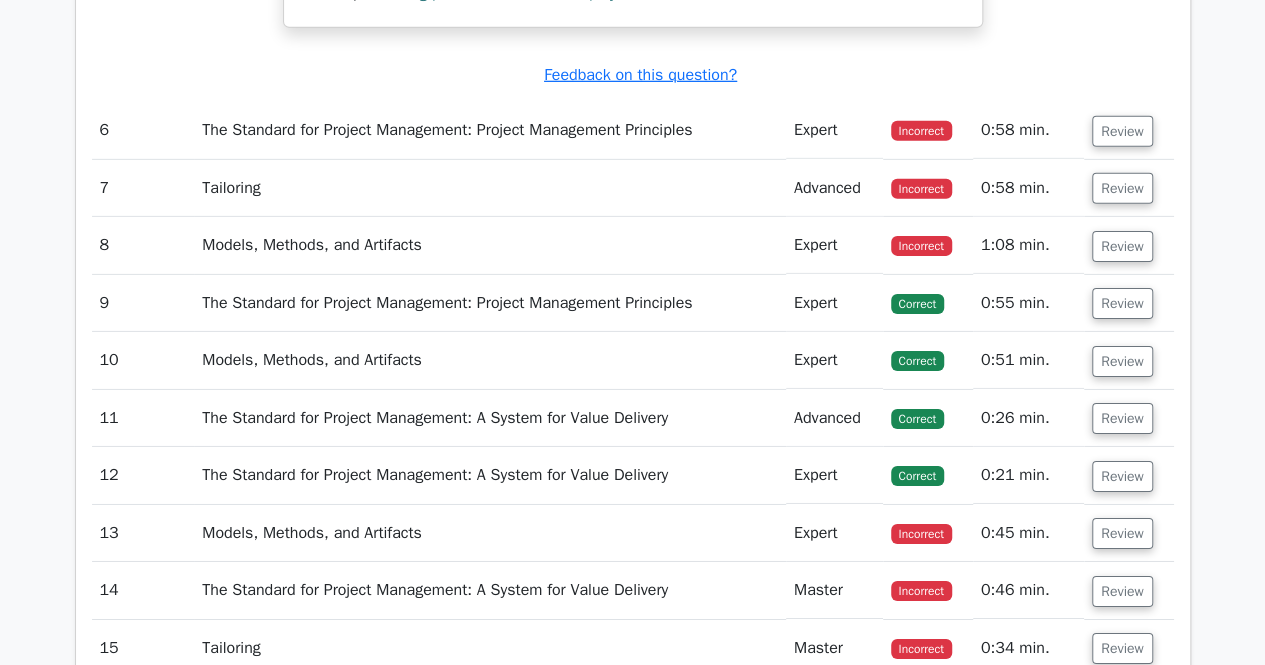scroll, scrollTop: 6900, scrollLeft: 0, axis: vertical 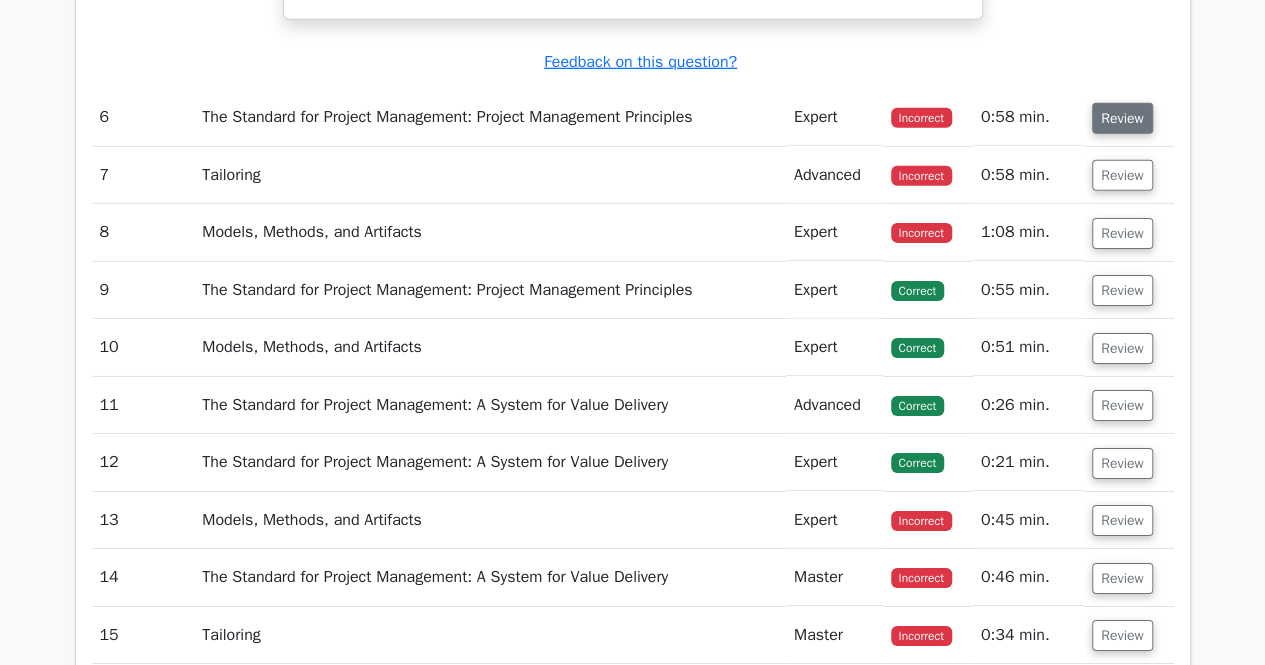 click on "Review" at bounding box center (1122, 118) 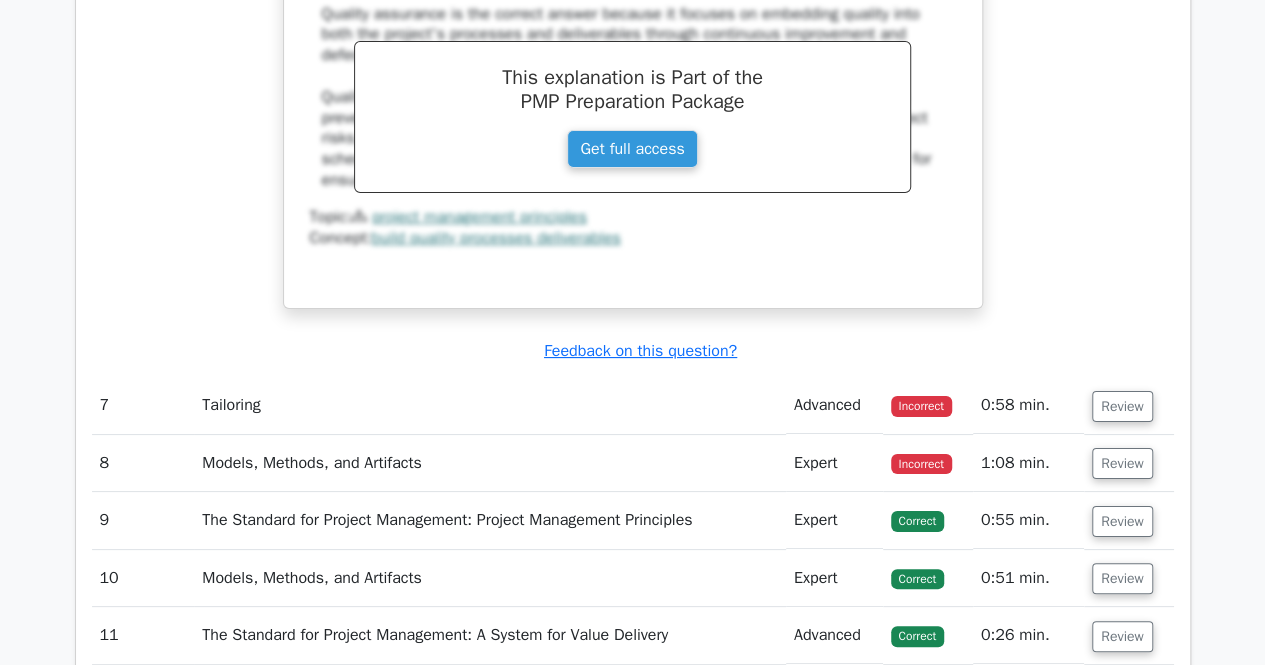 scroll, scrollTop: 7600, scrollLeft: 0, axis: vertical 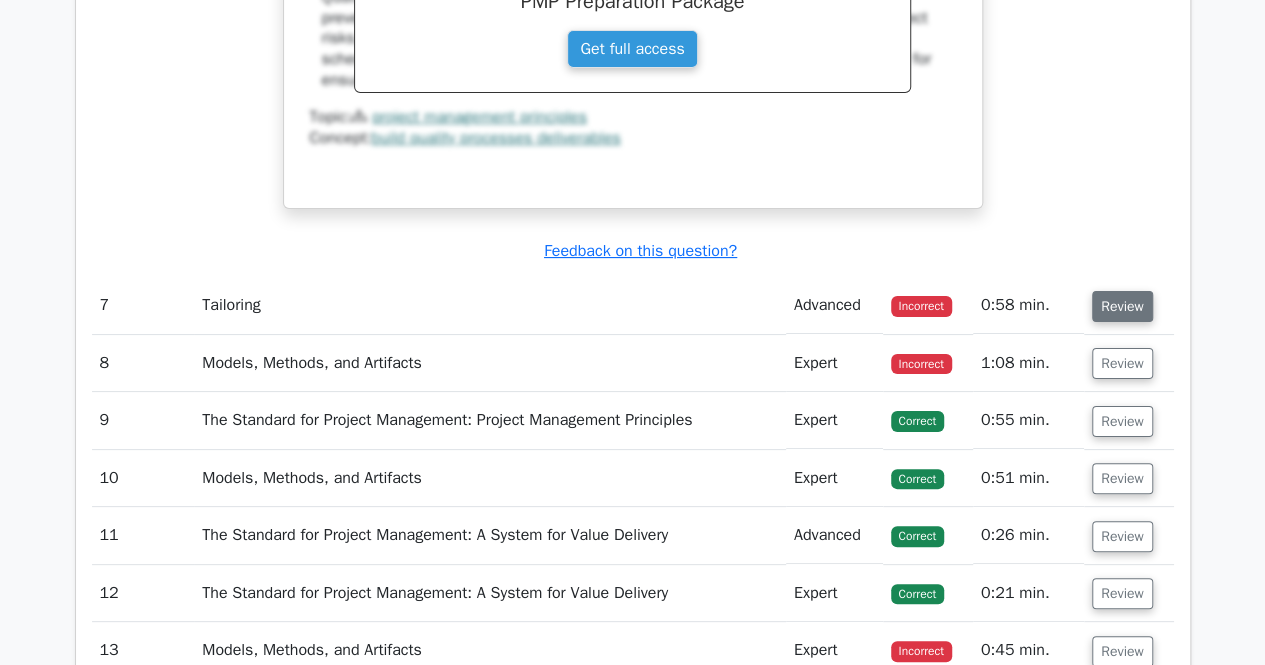 click on "Review" at bounding box center [1122, 306] 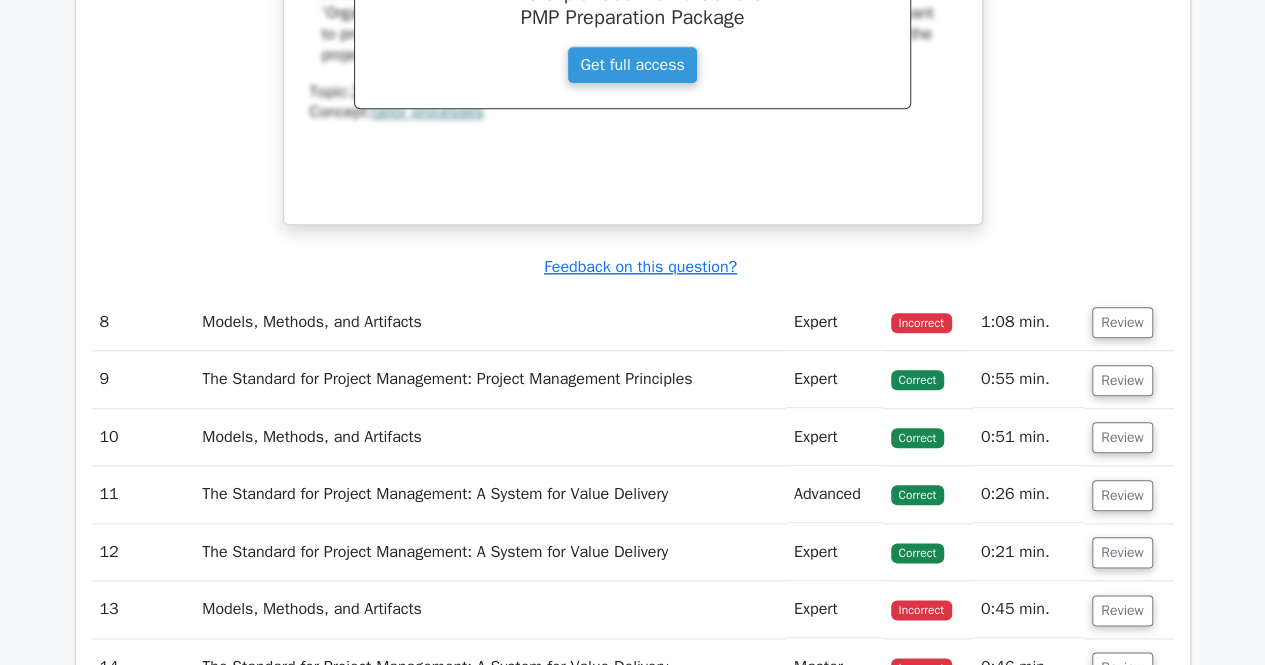 scroll, scrollTop: 8500, scrollLeft: 0, axis: vertical 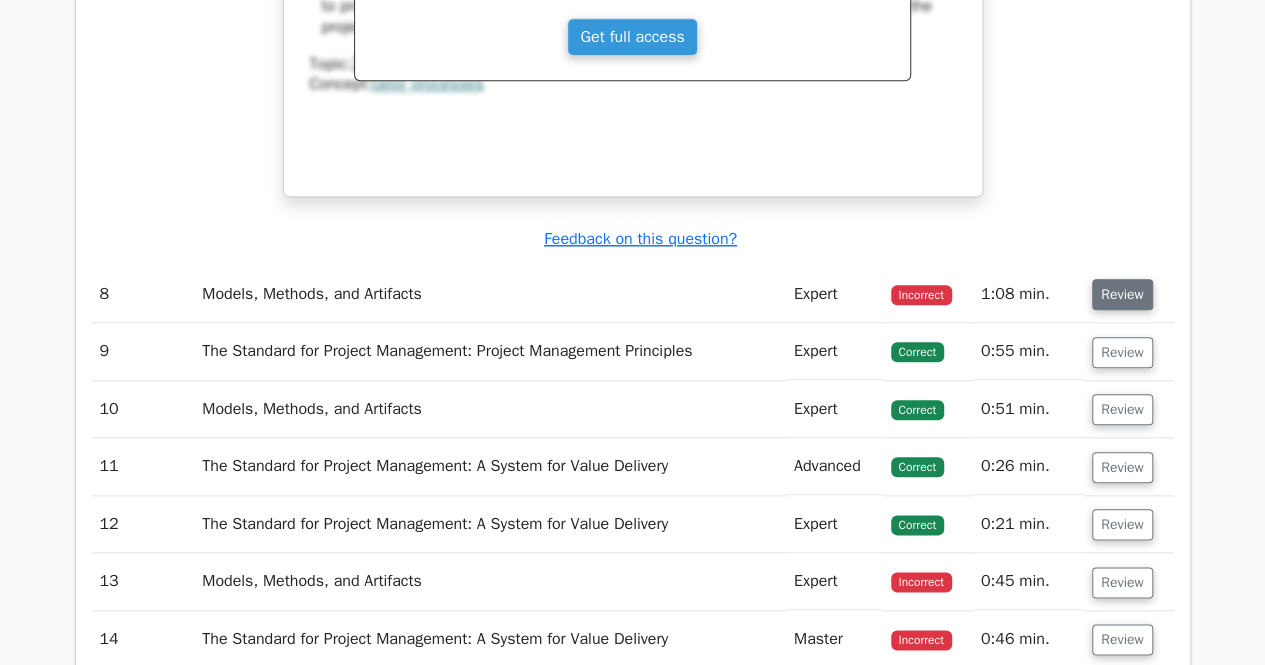 click on "Review" at bounding box center [1122, 294] 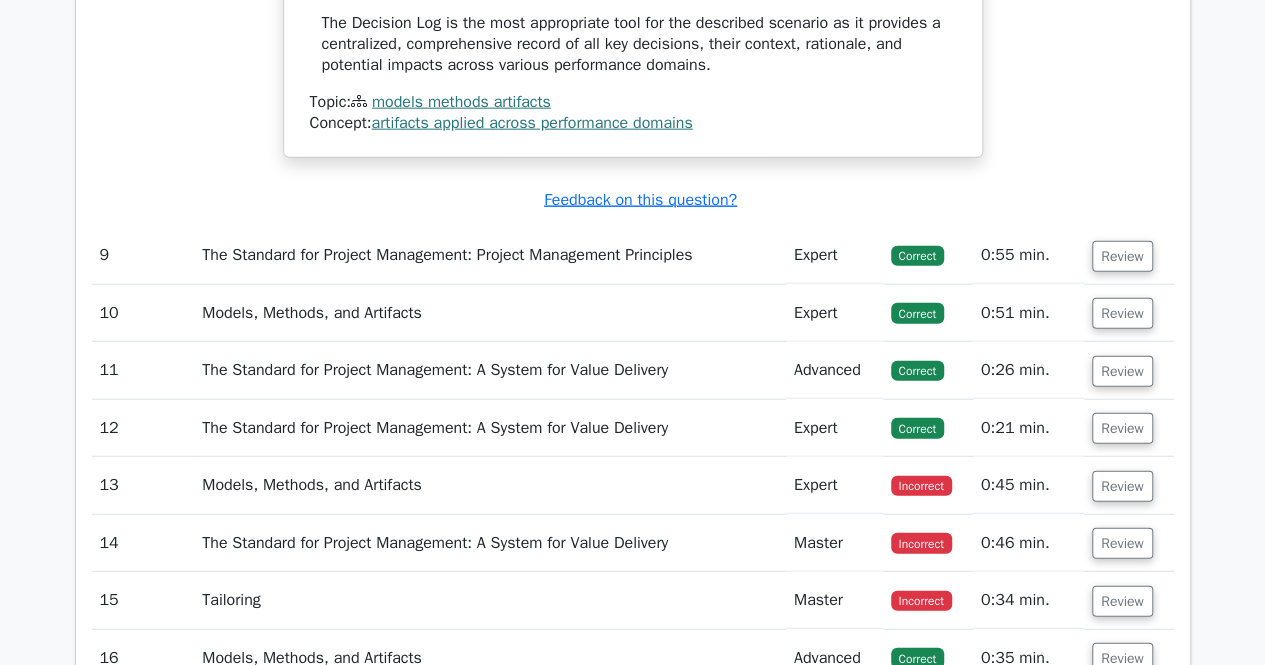 scroll, scrollTop: 10000, scrollLeft: 0, axis: vertical 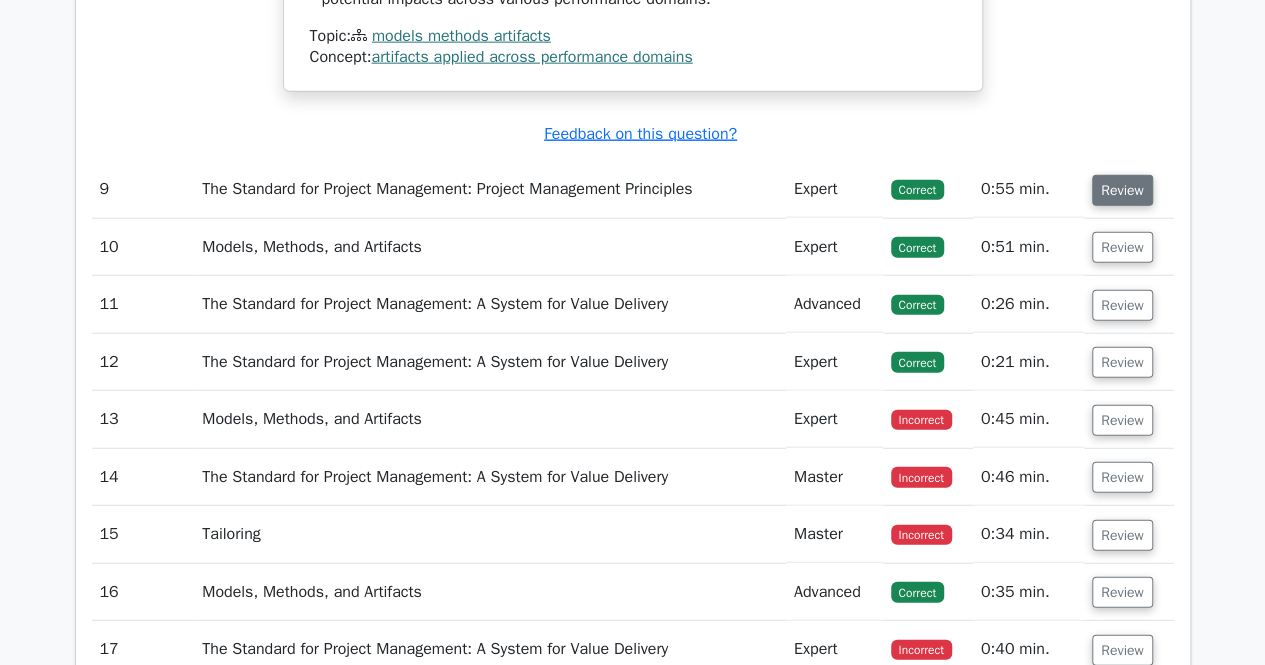 click on "Review" at bounding box center (1122, 190) 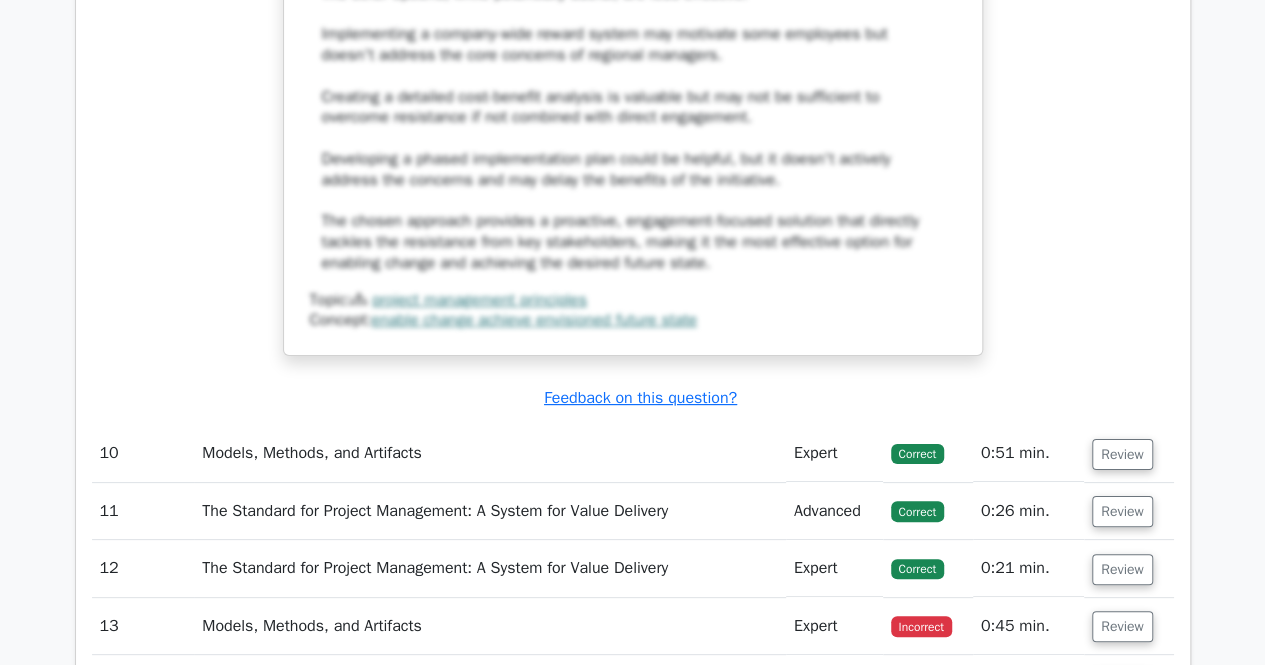 scroll, scrollTop: 11500, scrollLeft: 0, axis: vertical 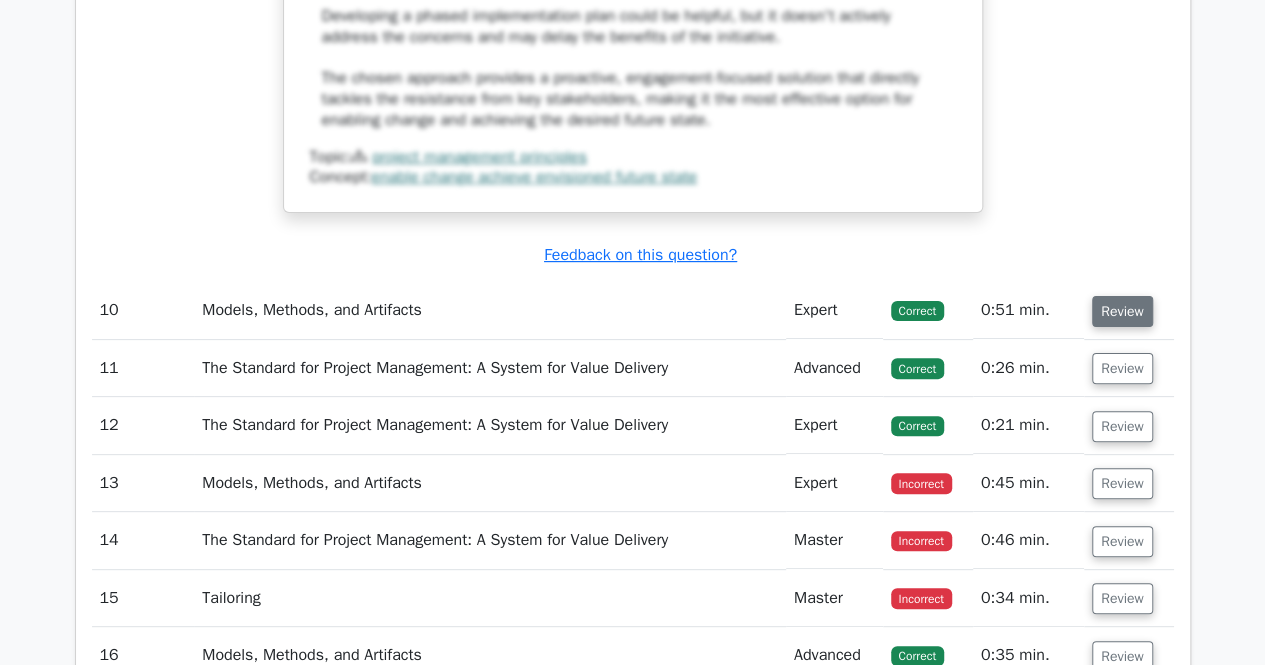 click on "Review" at bounding box center (1122, 311) 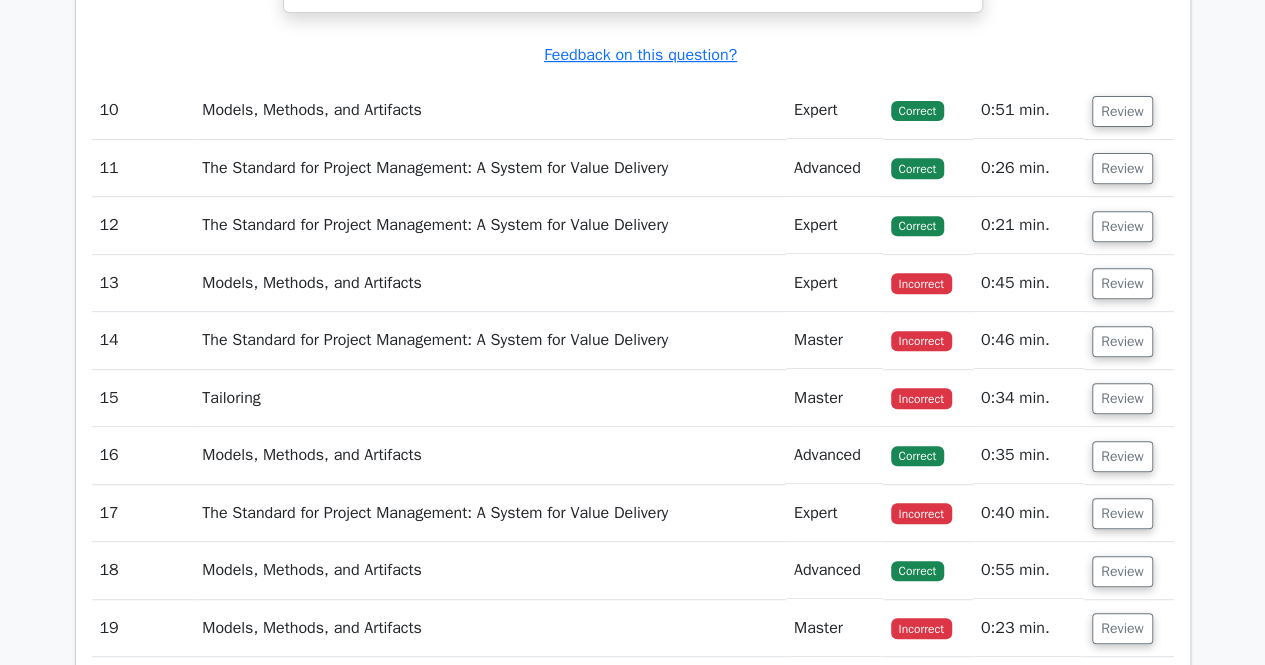 scroll, scrollTop: 11500, scrollLeft: 0, axis: vertical 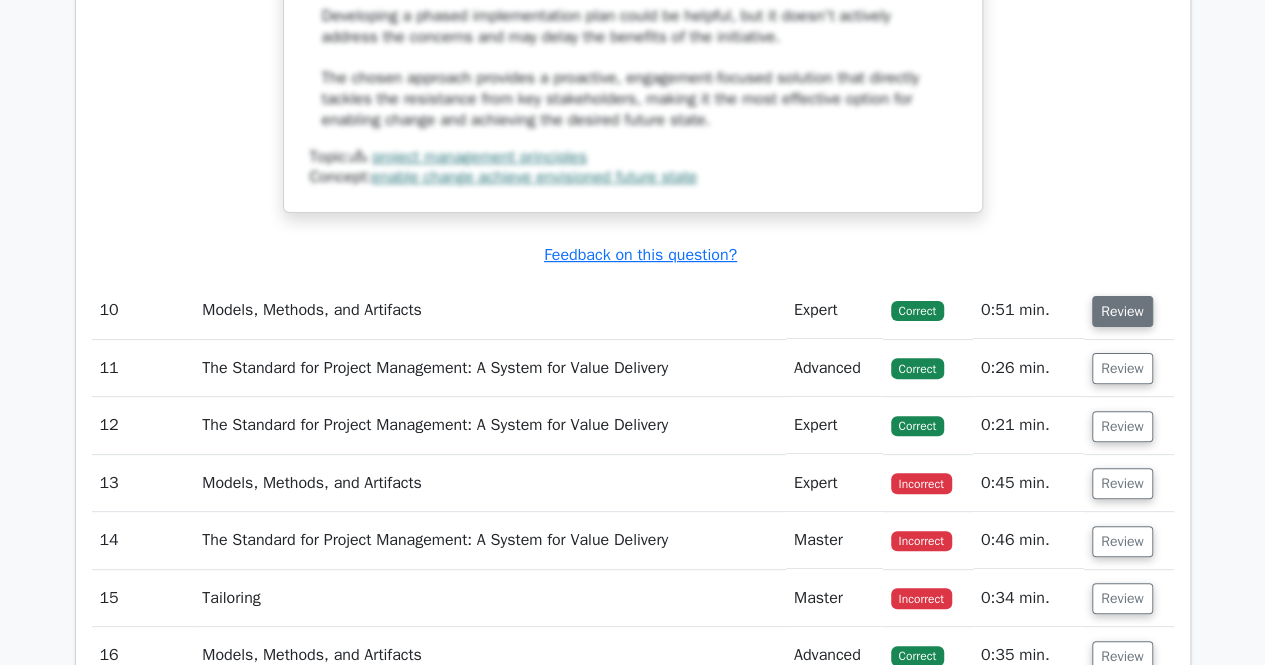 click on "Review" at bounding box center (1122, 311) 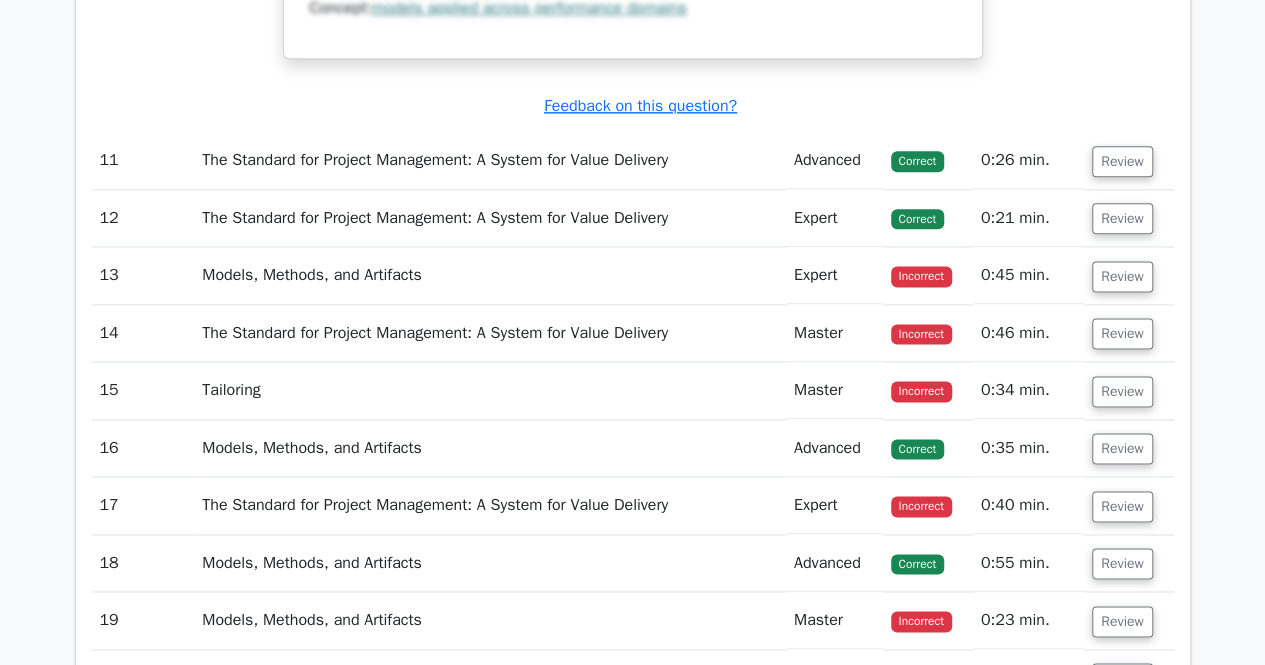 scroll, scrollTop: 12600, scrollLeft: 0, axis: vertical 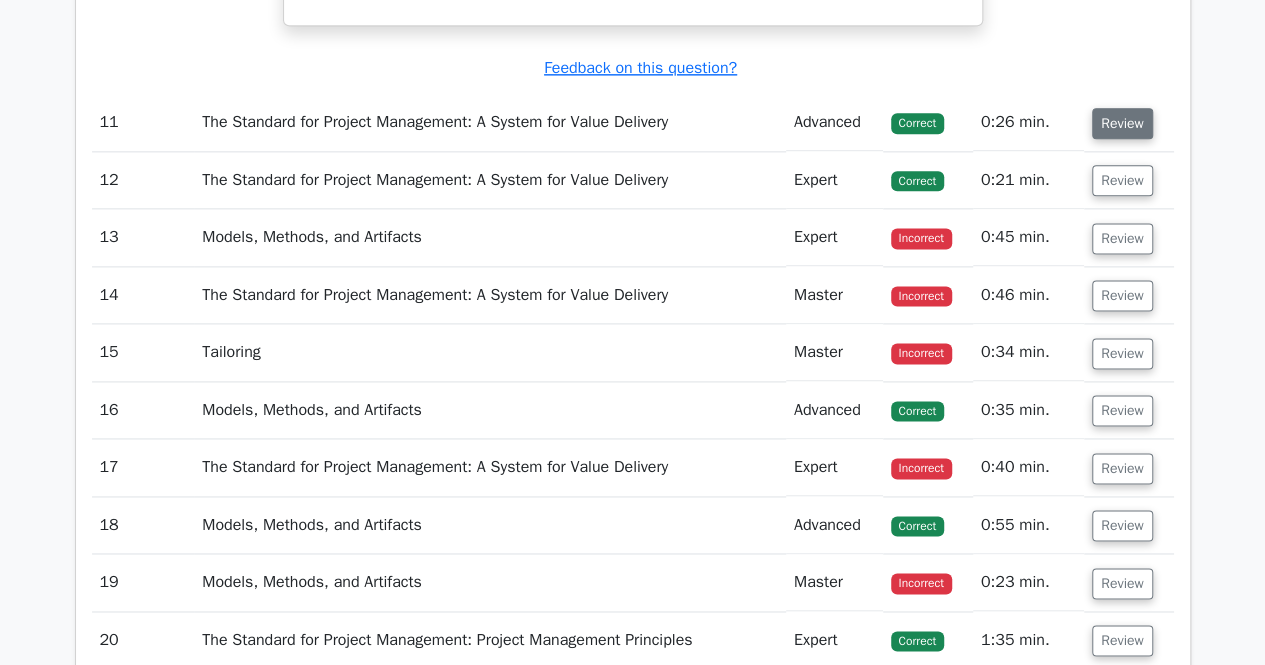click on "Review" at bounding box center [1122, 123] 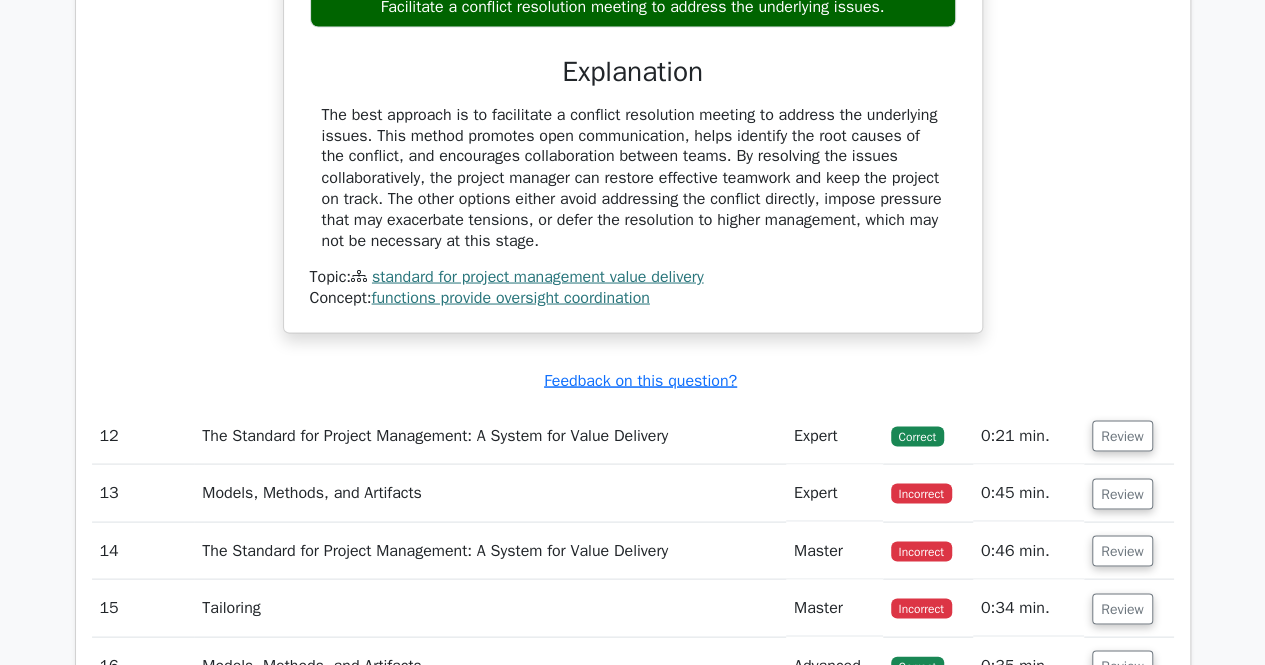 scroll, scrollTop: 13100, scrollLeft: 0, axis: vertical 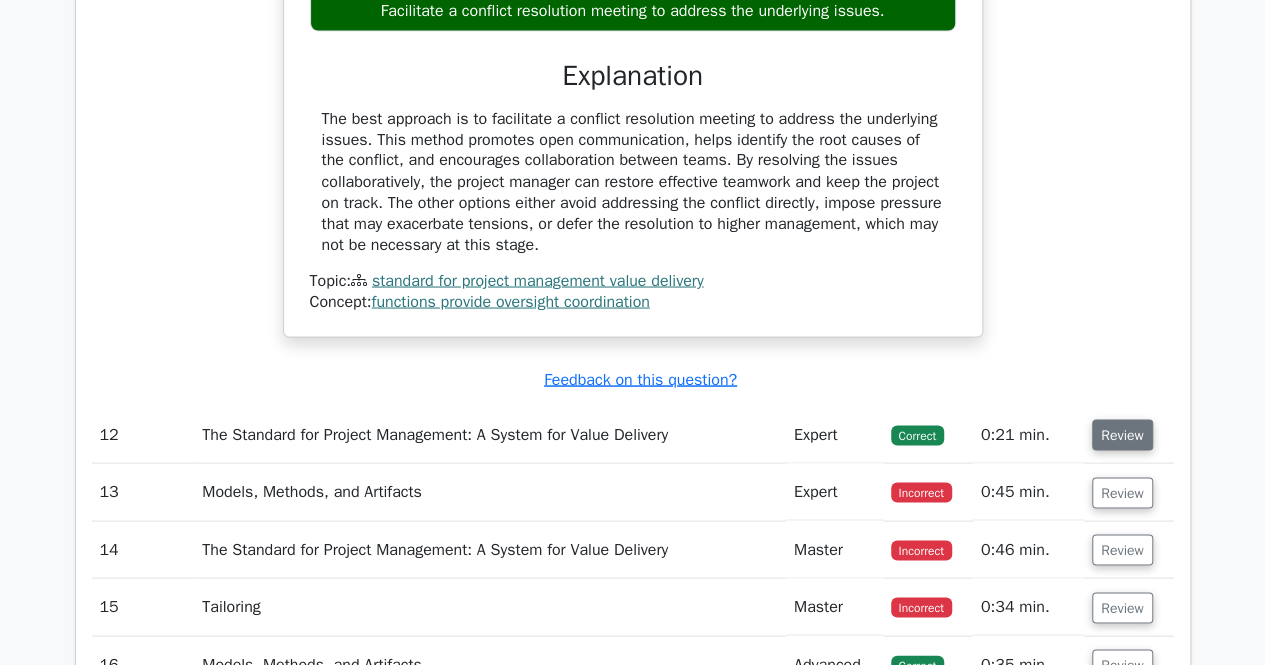 click on "Review" at bounding box center [1122, 434] 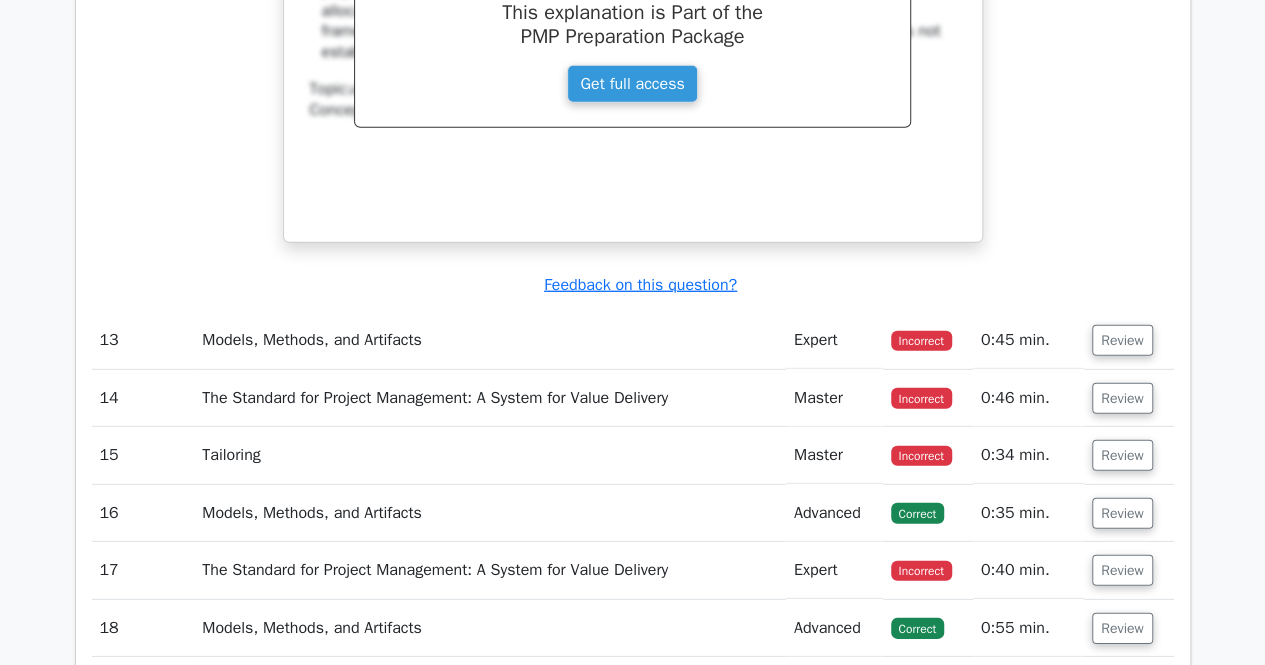 scroll, scrollTop: 14100, scrollLeft: 0, axis: vertical 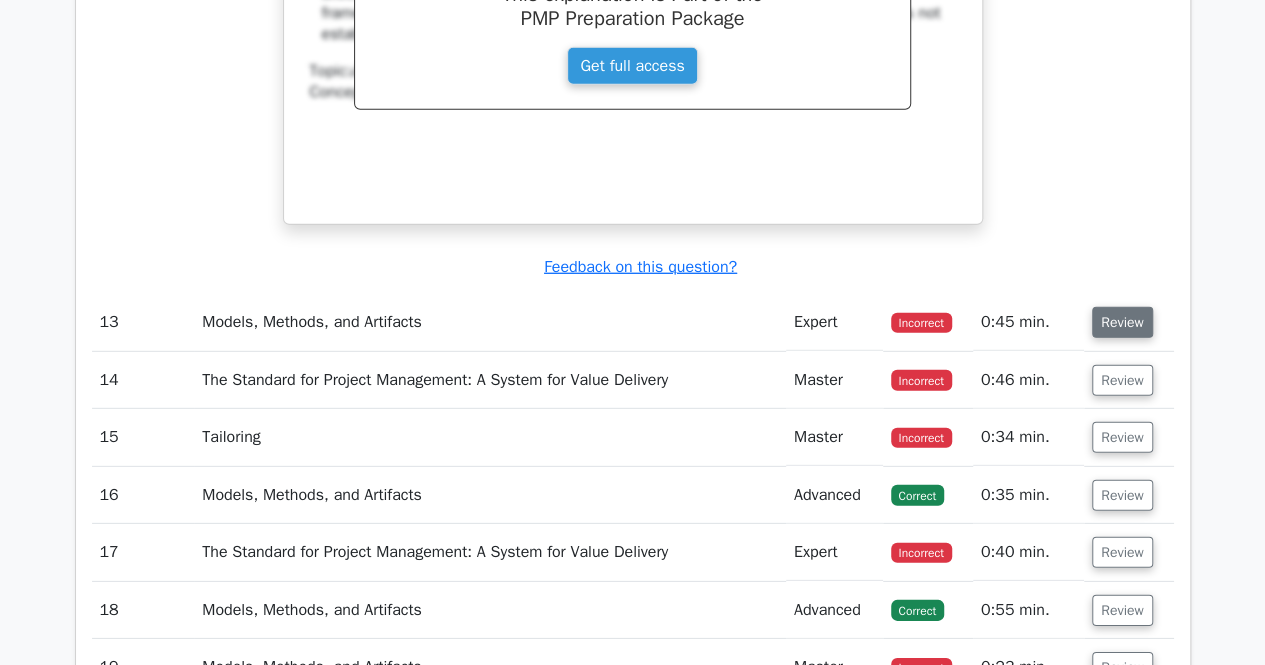 click on "Review" at bounding box center [1122, 322] 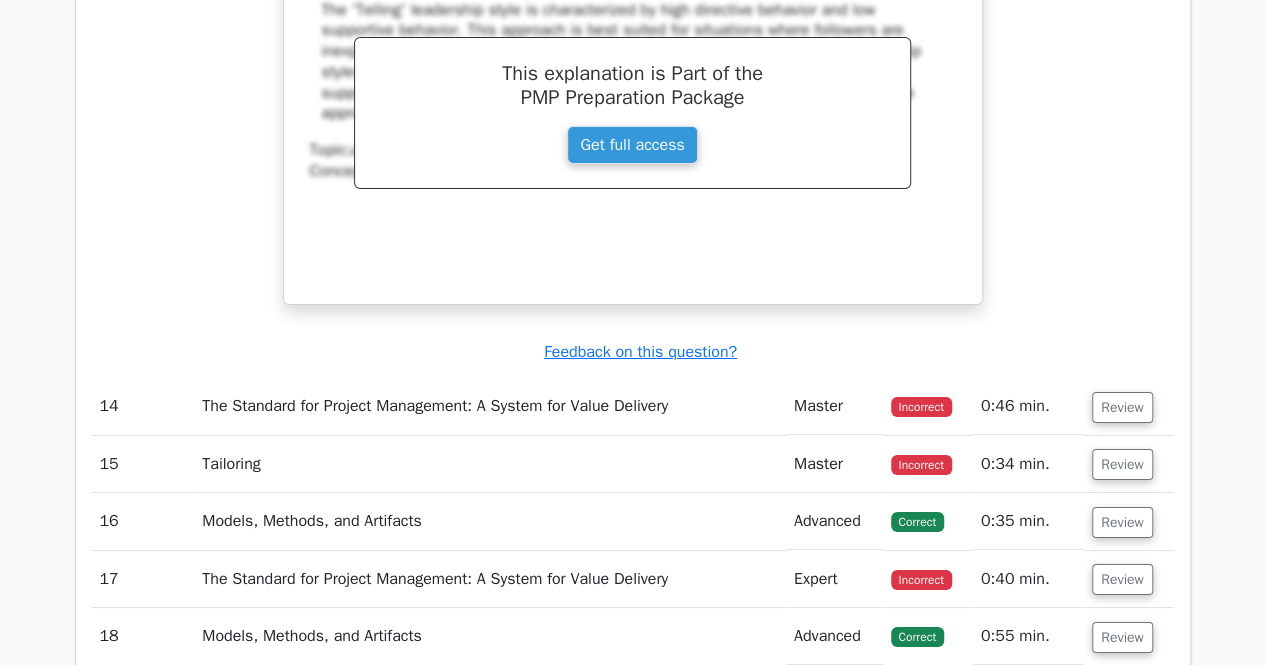 scroll, scrollTop: 14900, scrollLeft: 0, axis: vertical 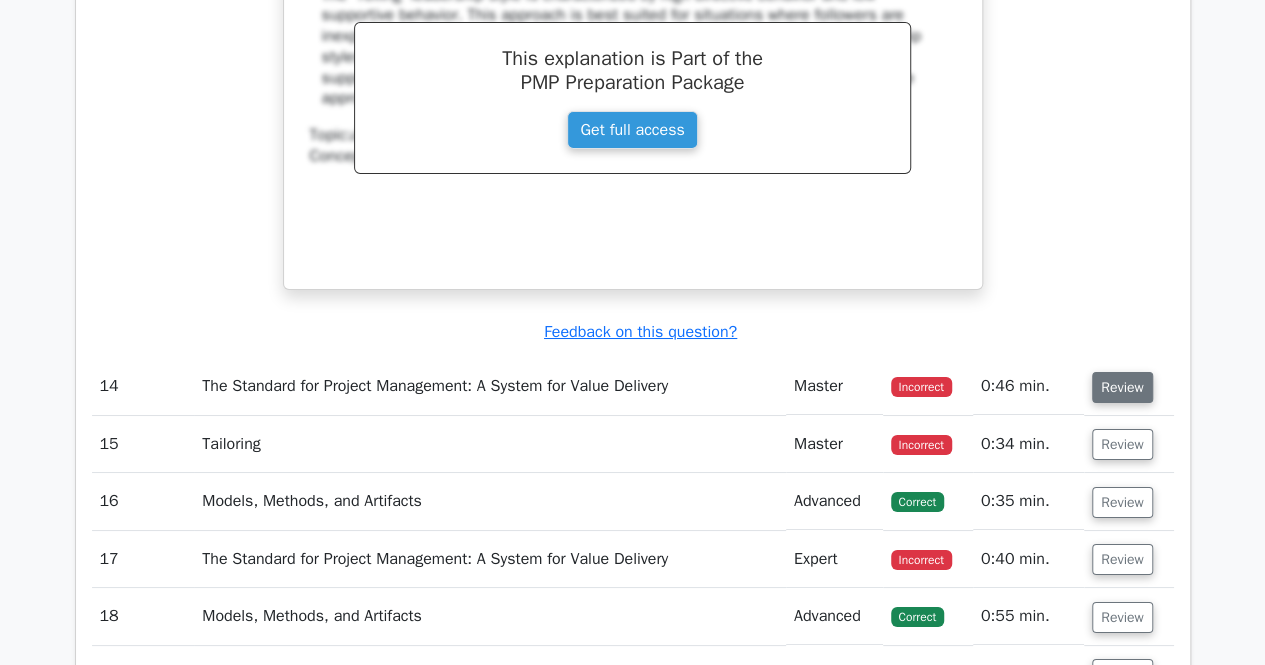 click on "Review" at bounding box center [1122, 387] 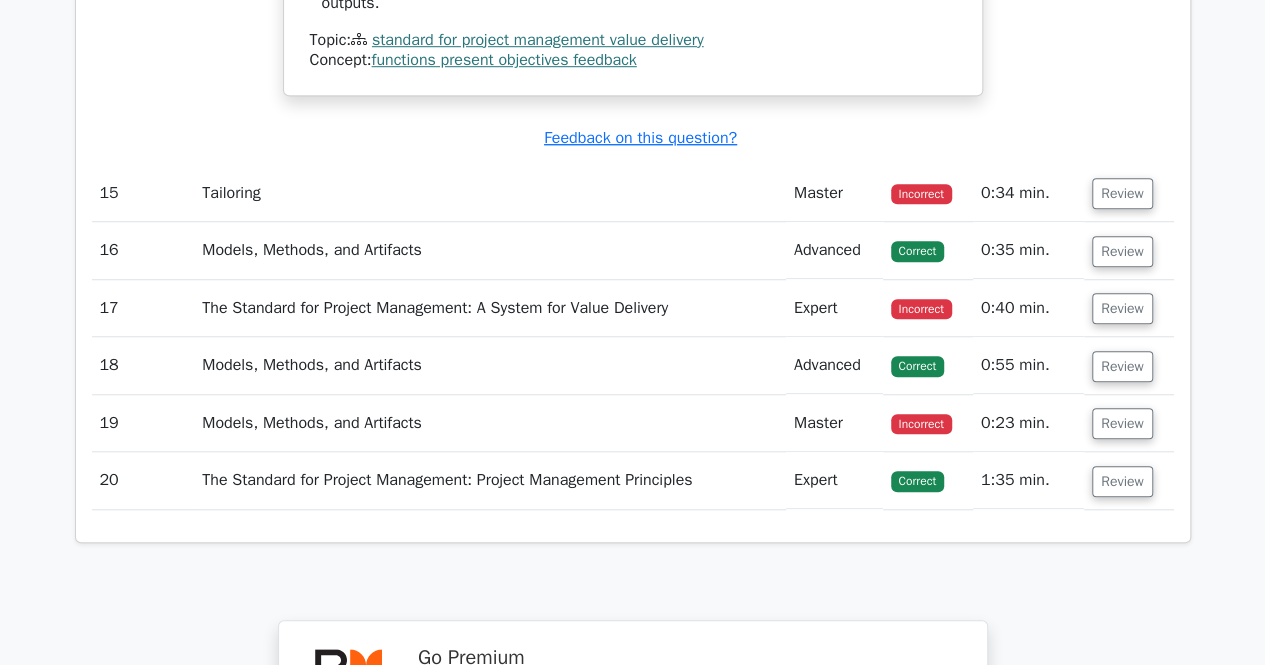 scroll, scrollTop: 15800, scrollLeft: 0, axis: vertical 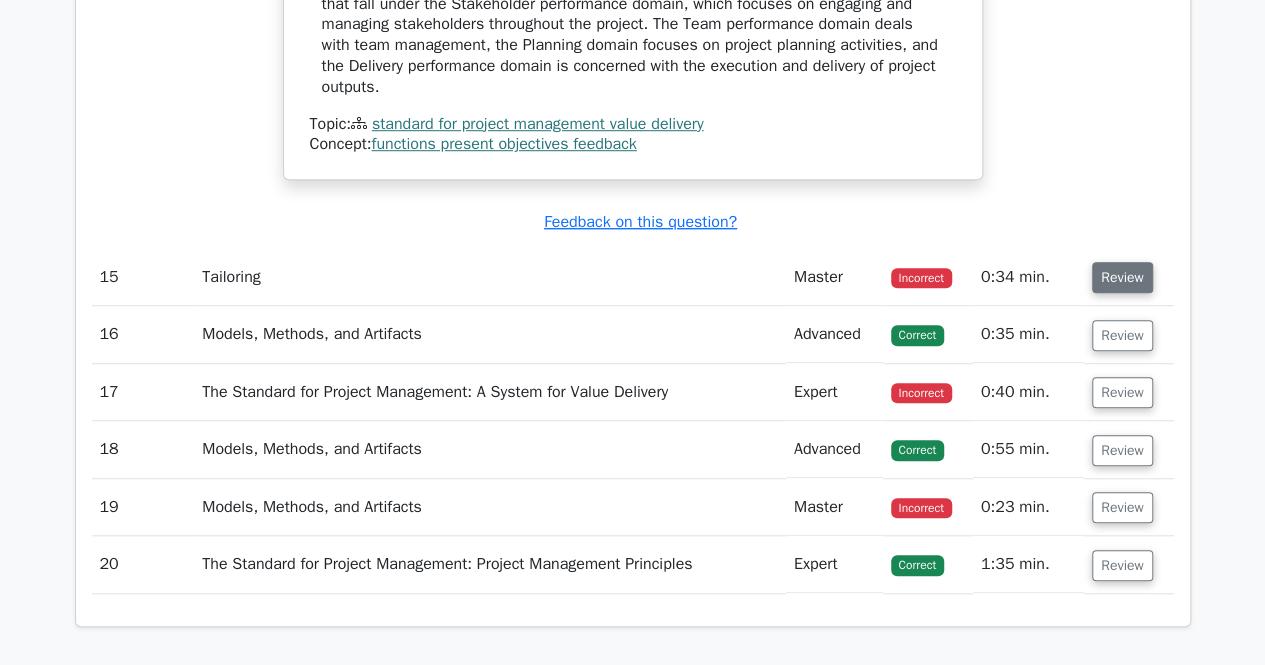 click on "Review" at bounding box center [1122, 277] 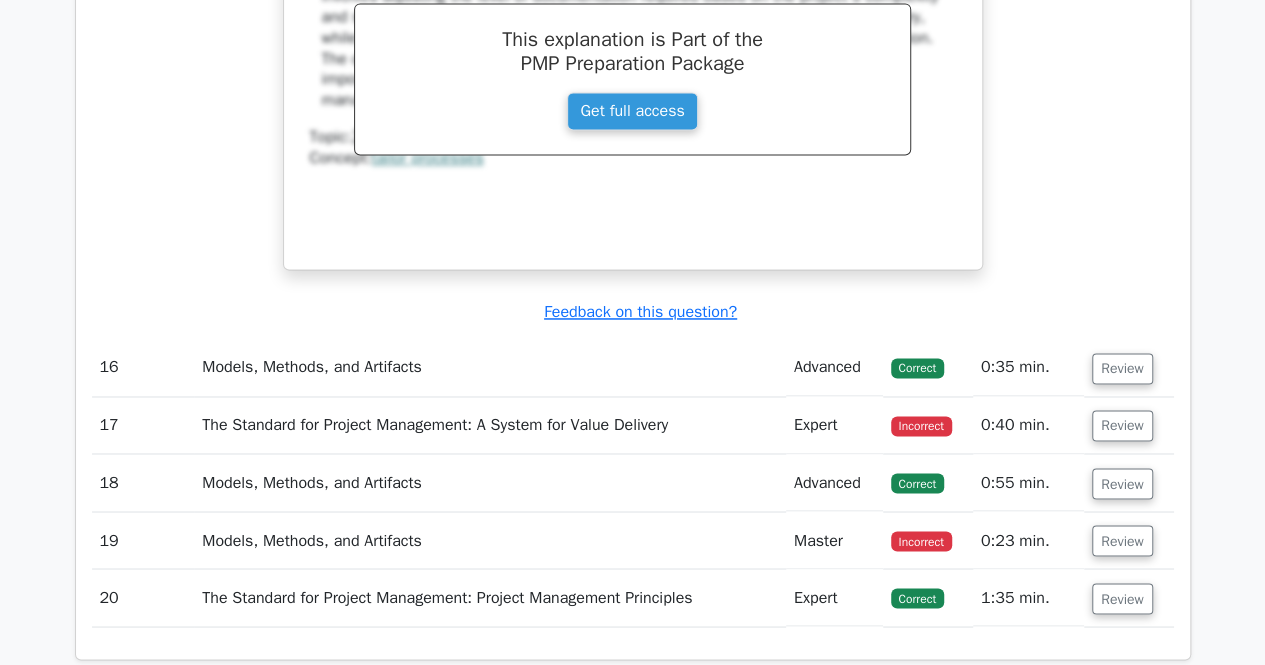 scroll, scrollTop: 16600, scrollLeft: 0, axis: vertical 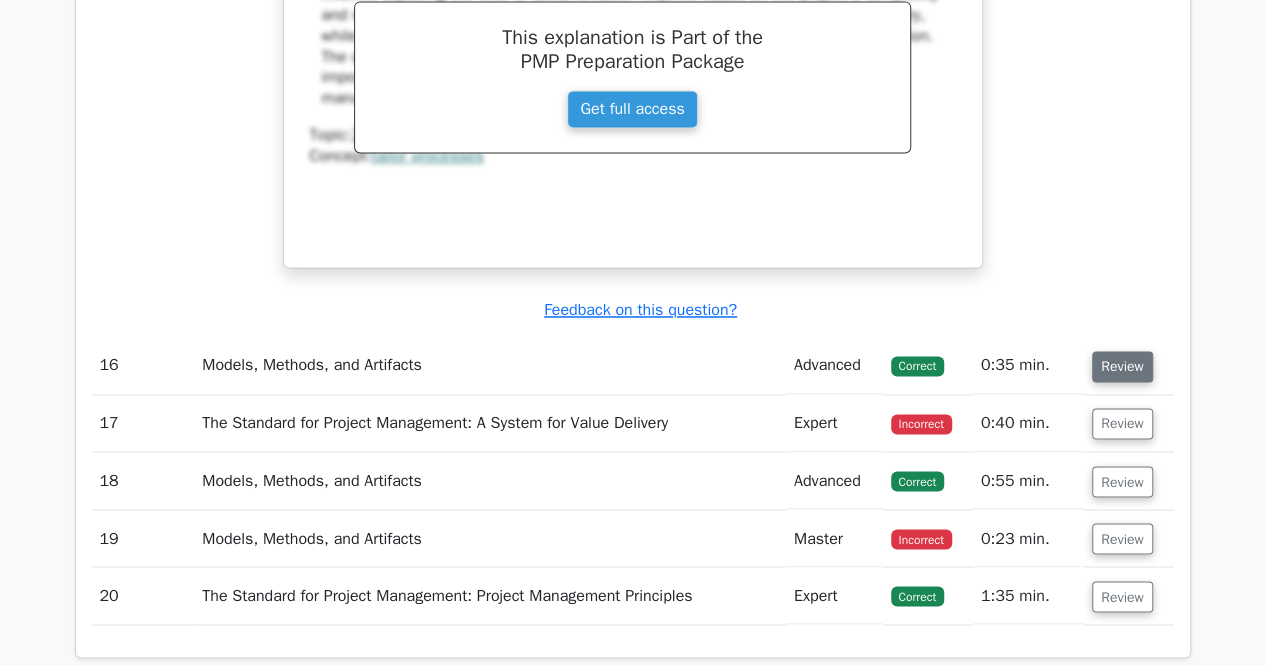 click on "Review" at bounding box center (1122, 366) 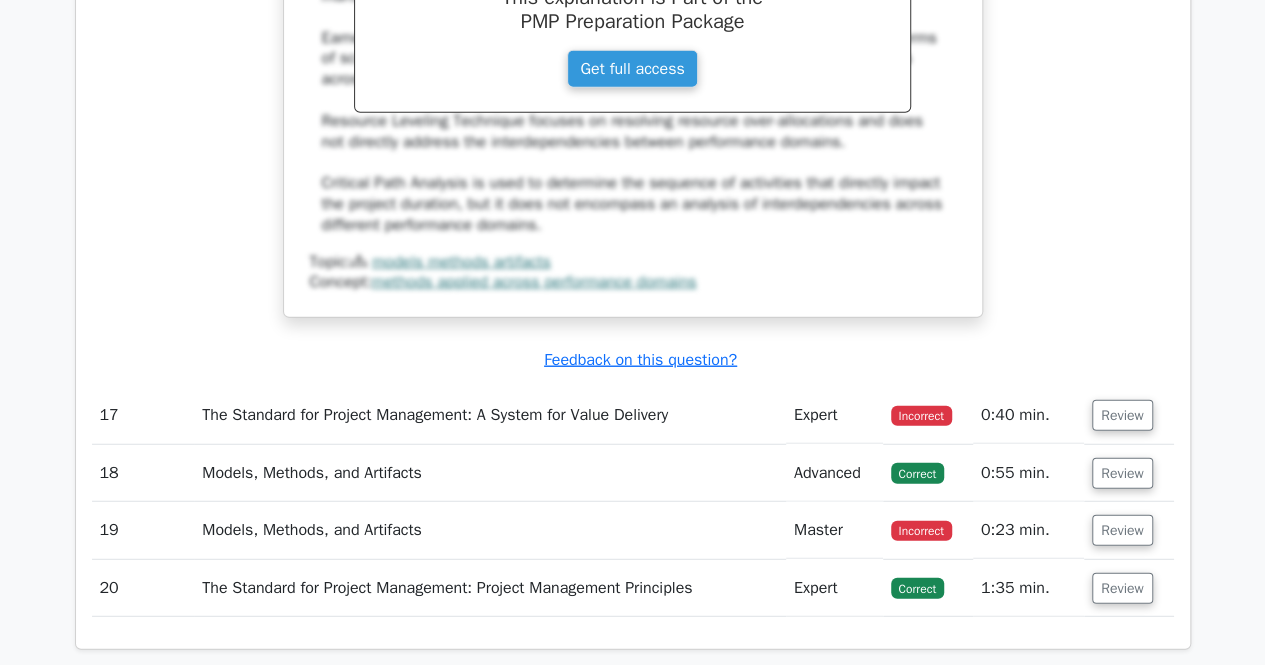 scroll, scrollTop: 17600, scrollLeft: 0, axis: vertical 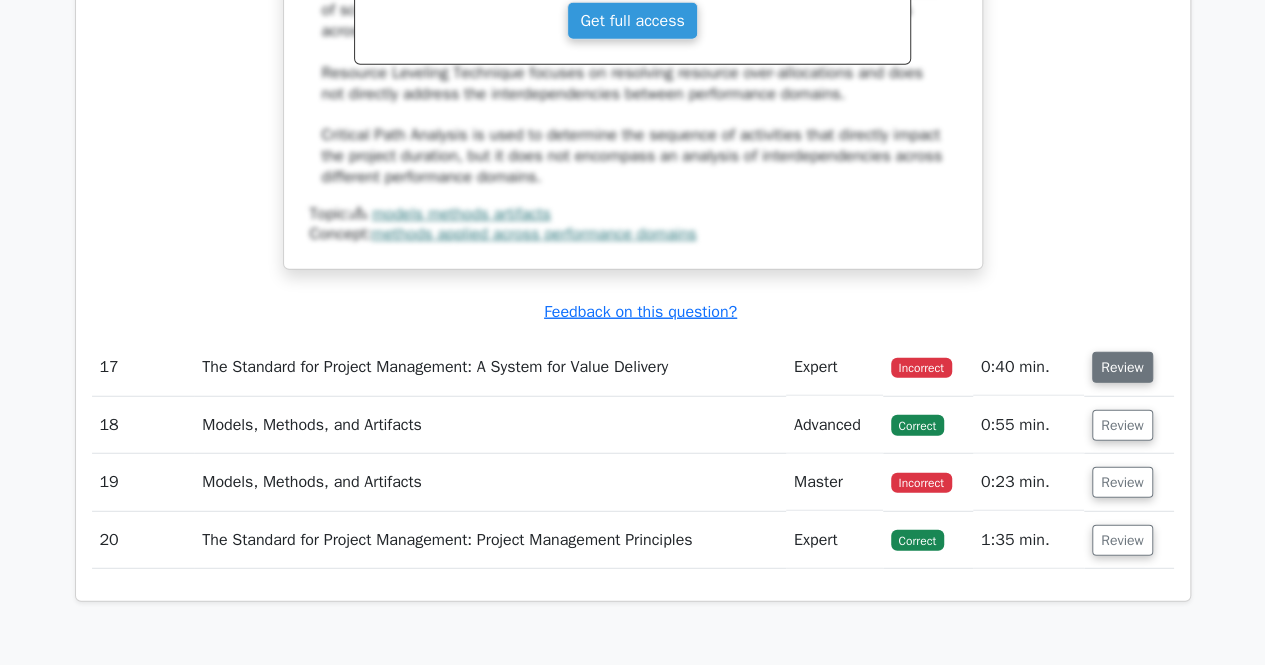 click on "Review" at bounding box center (1122, 367) 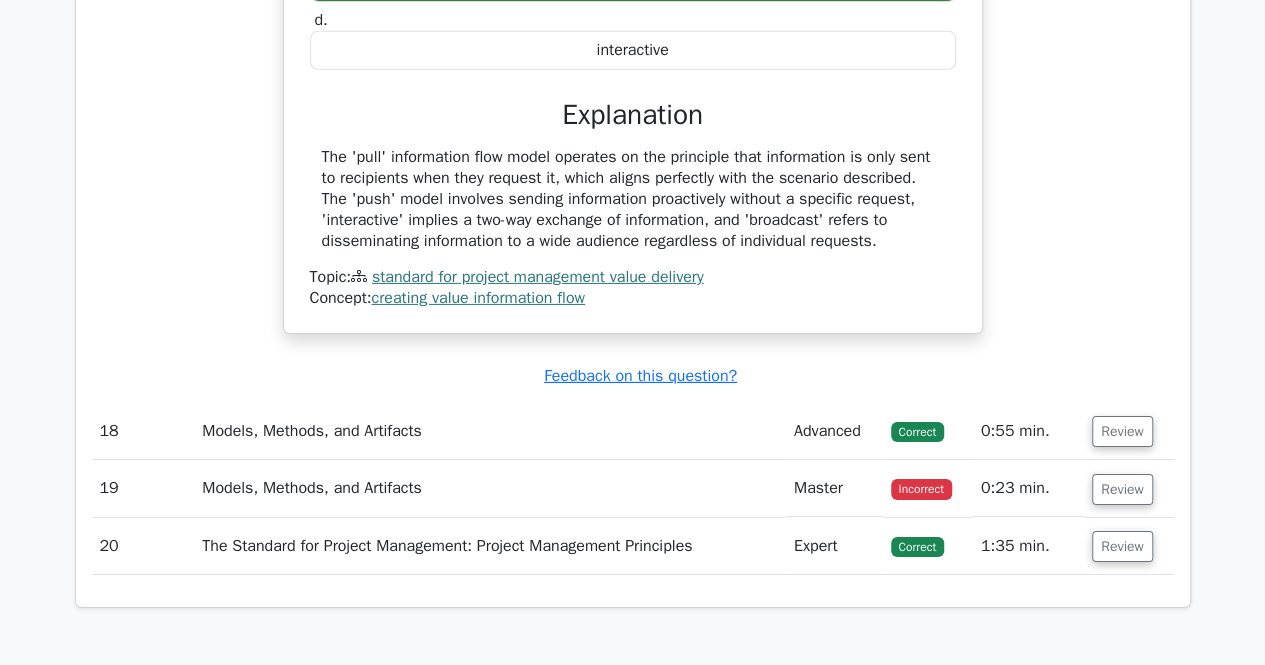 scroll, scrollTop: 18400, scrollLeft: 0, axis: vertical 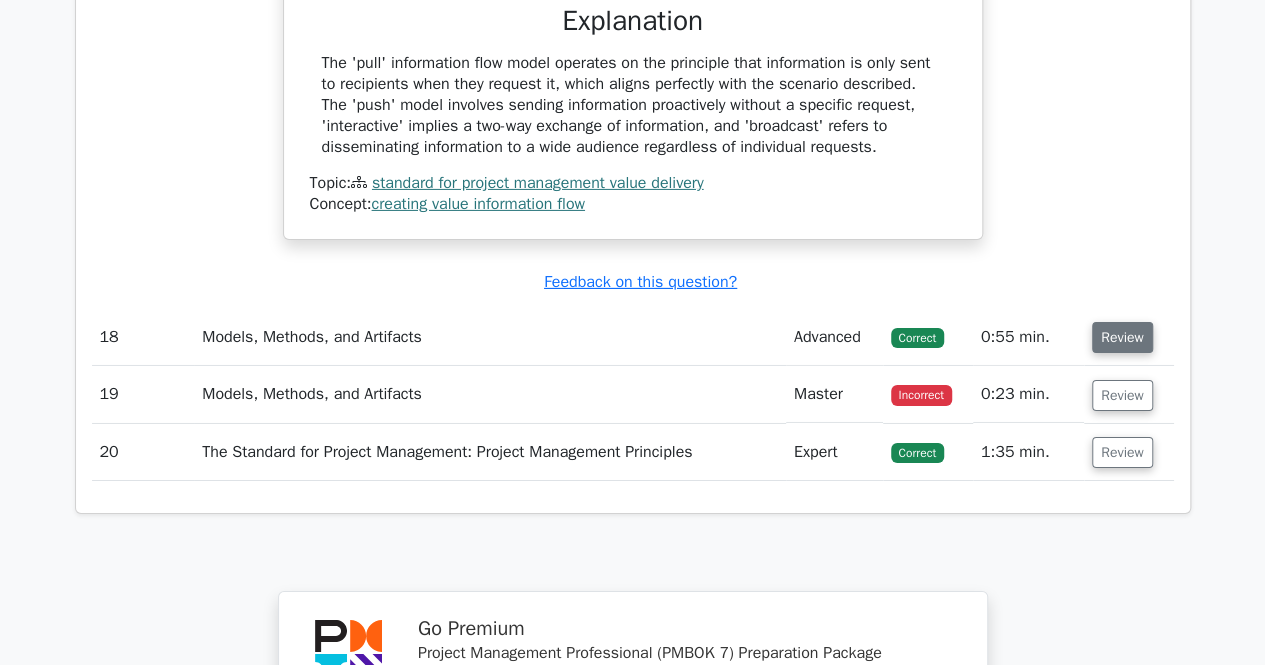 click on "Review" at bounding box center (1122, 337) 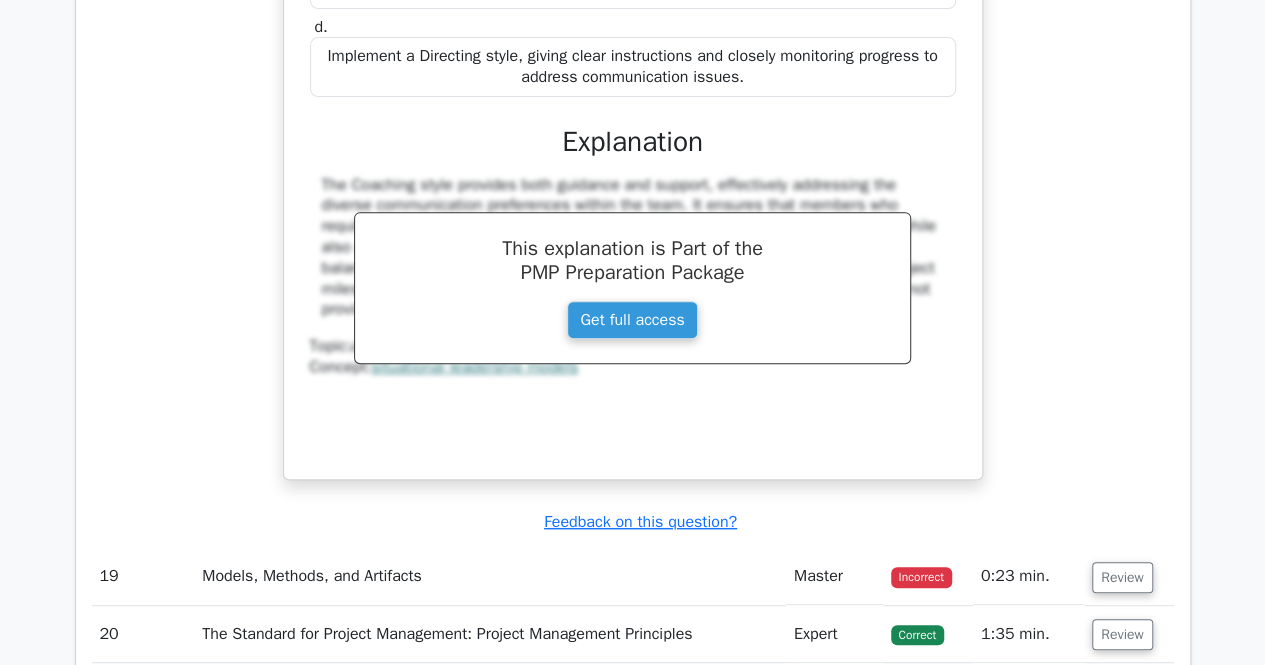 scroll, scrollTop: 19500, scrollLeft: 0, axis: vertical 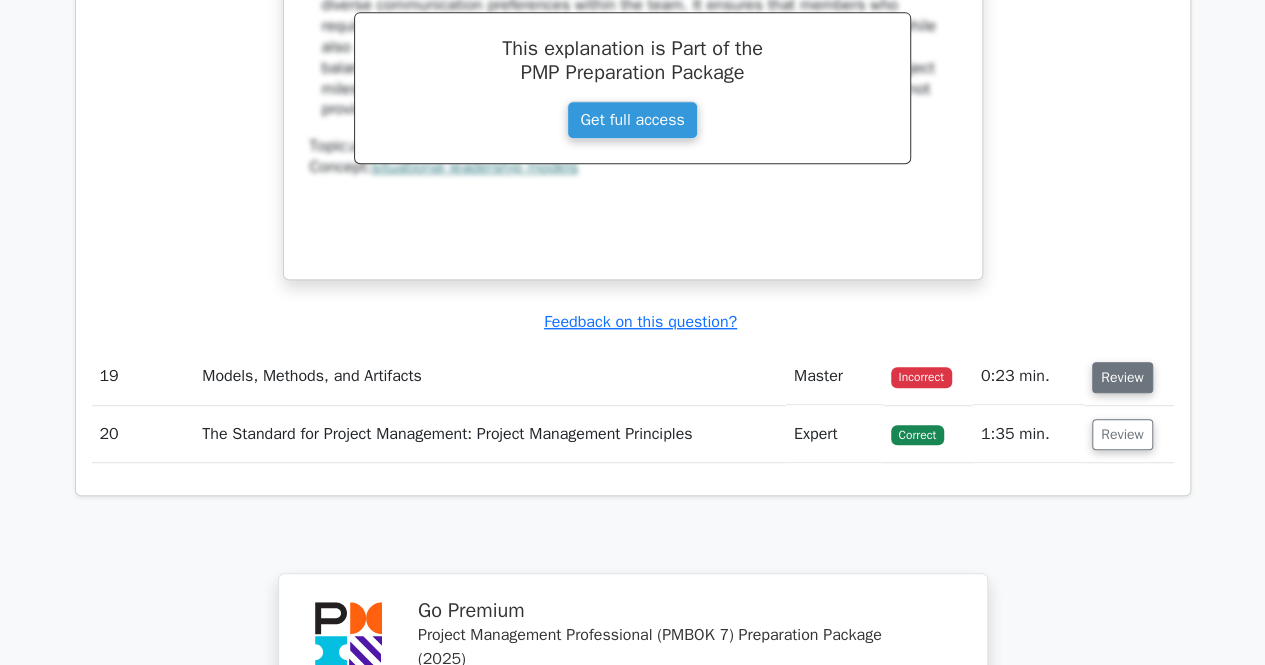 click on "Review" at bounding box center [1122, 377] 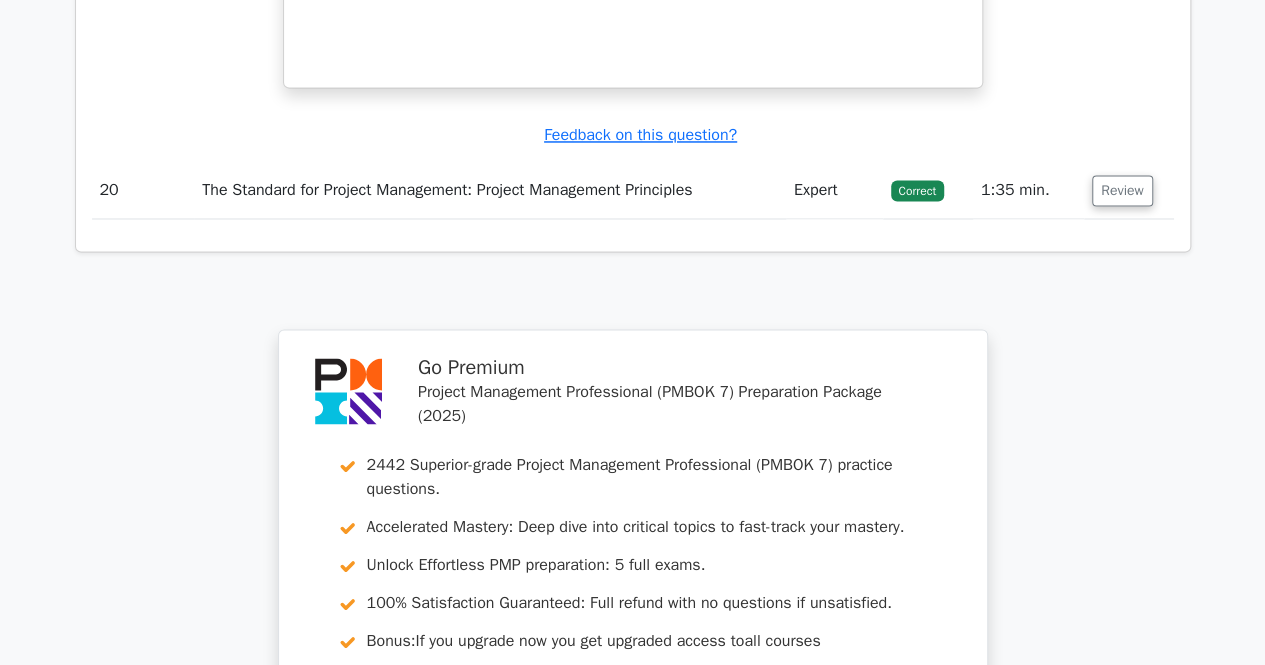 scroll, scrollTop: 20528, scrollLeft: 0, axis: vertical 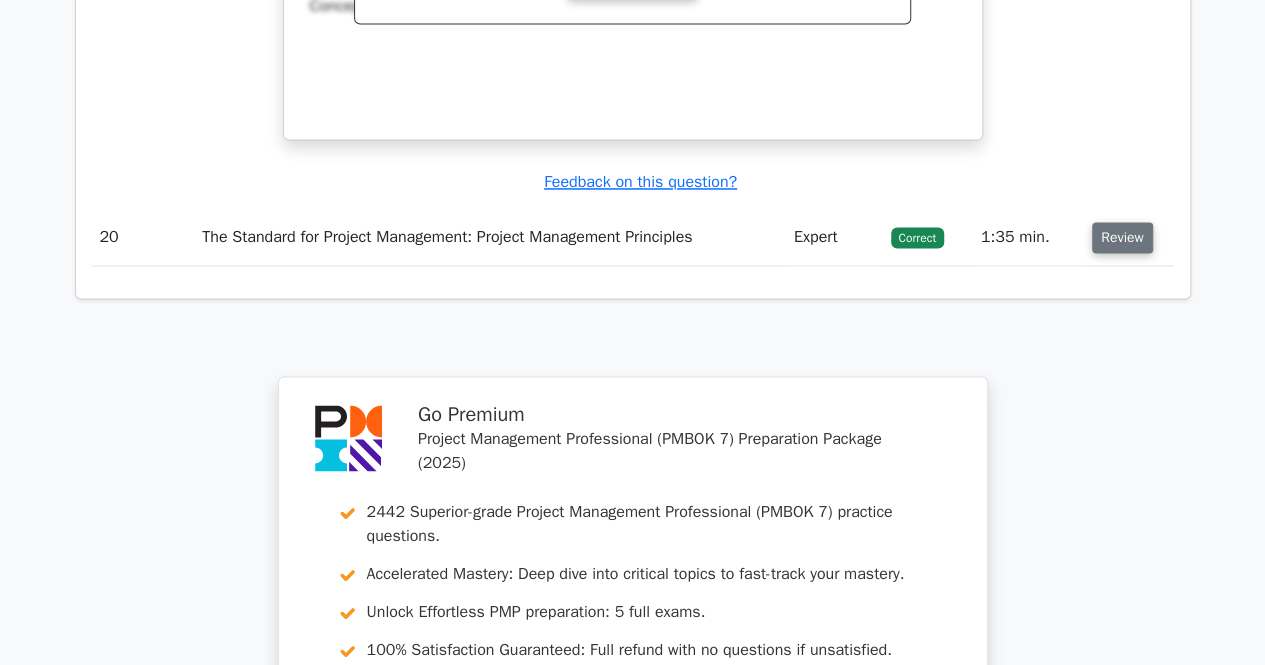 click on "Review" at bounding box center (1122, 237) 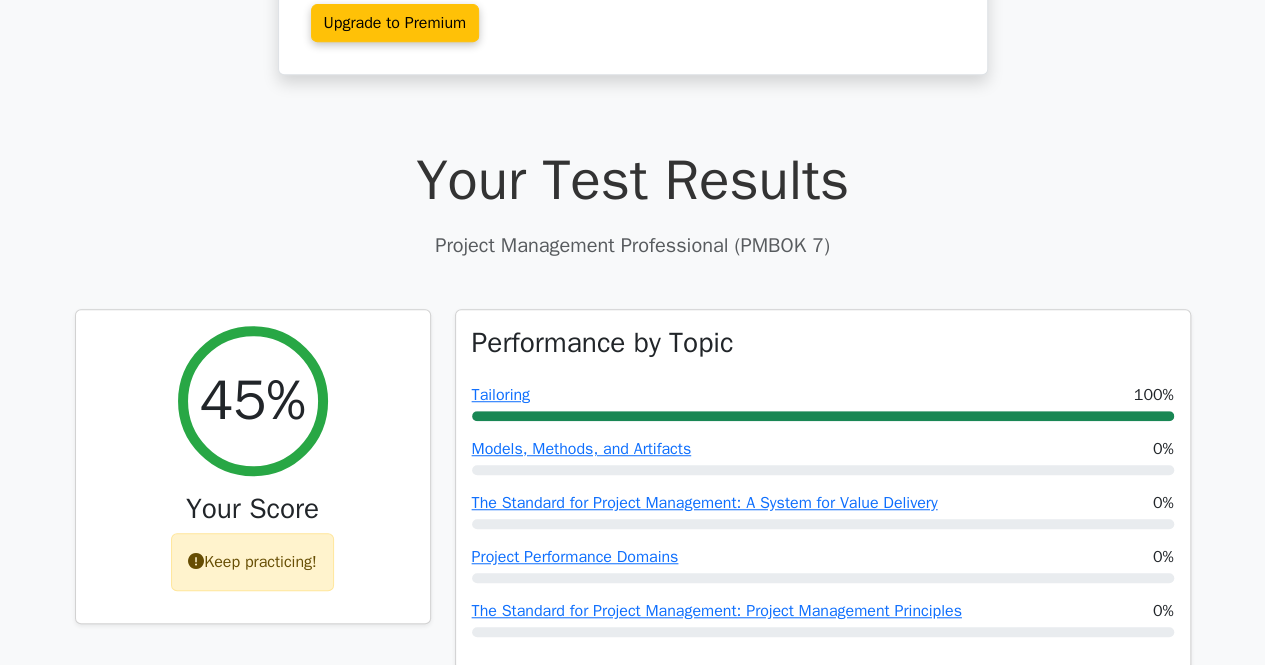 scroll, scrollTop: 400, scrollLeft: 0, axis: vertical 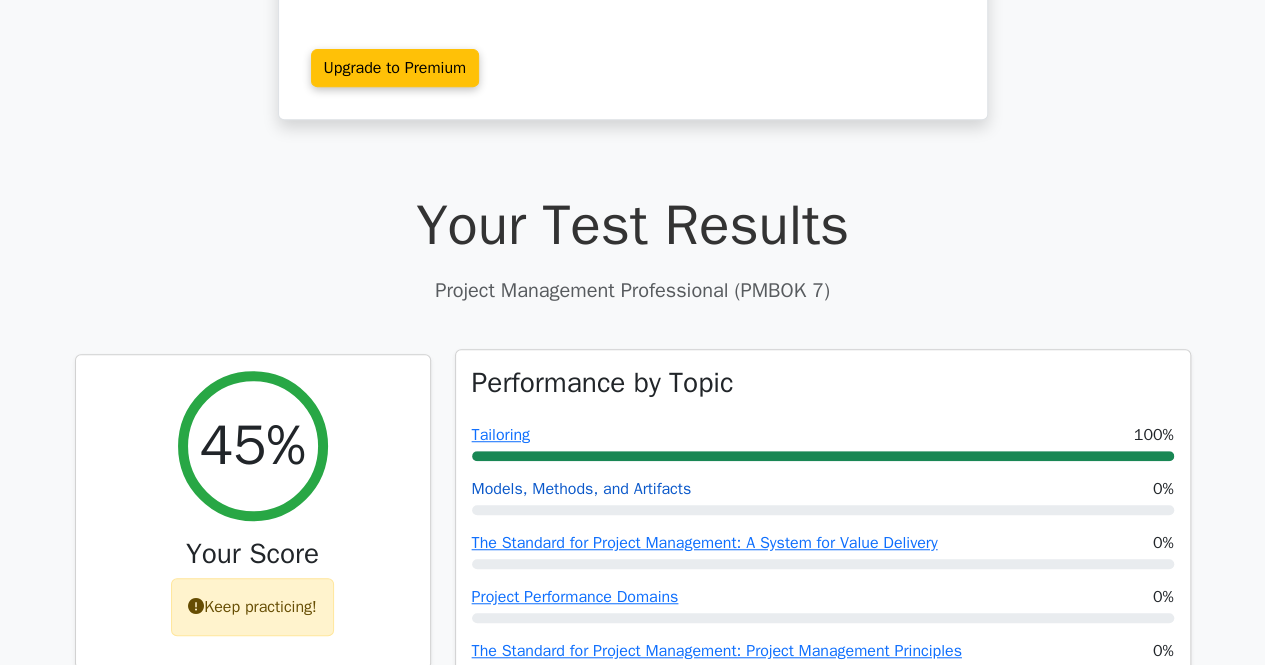 click on "Models, Methods, and Artifacts" at bounding box center [582, 489] 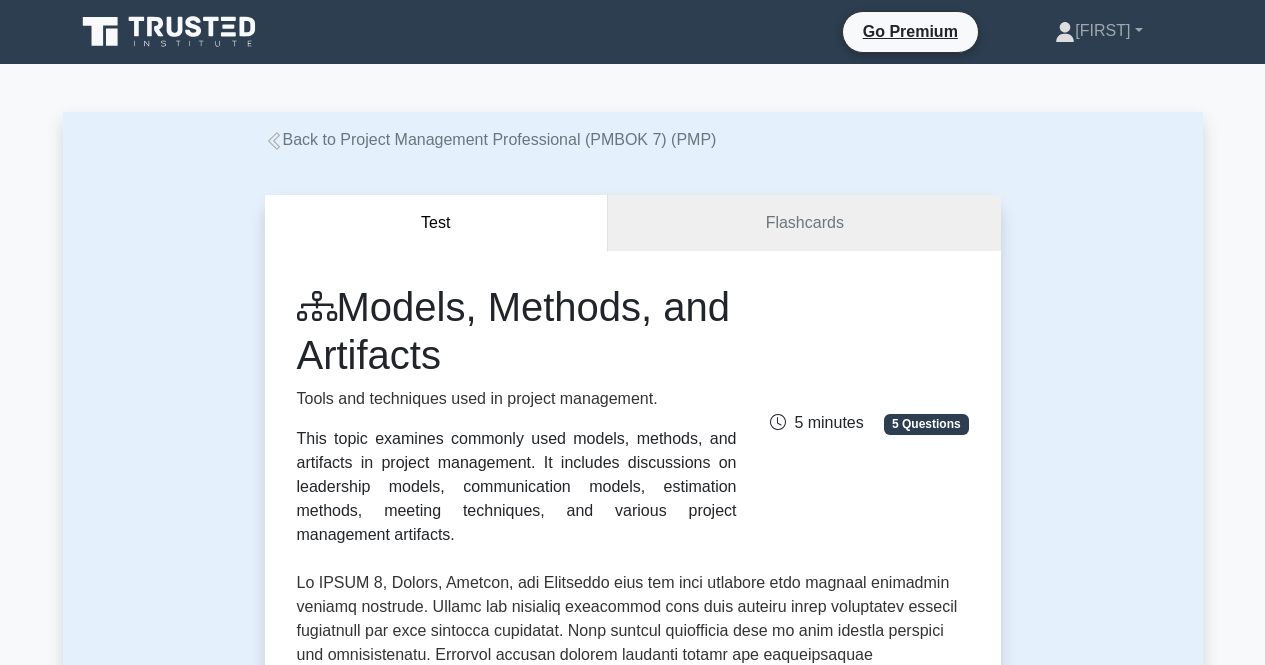 scroll, scrollTop: 0, scrollLeft: 0, axis: both 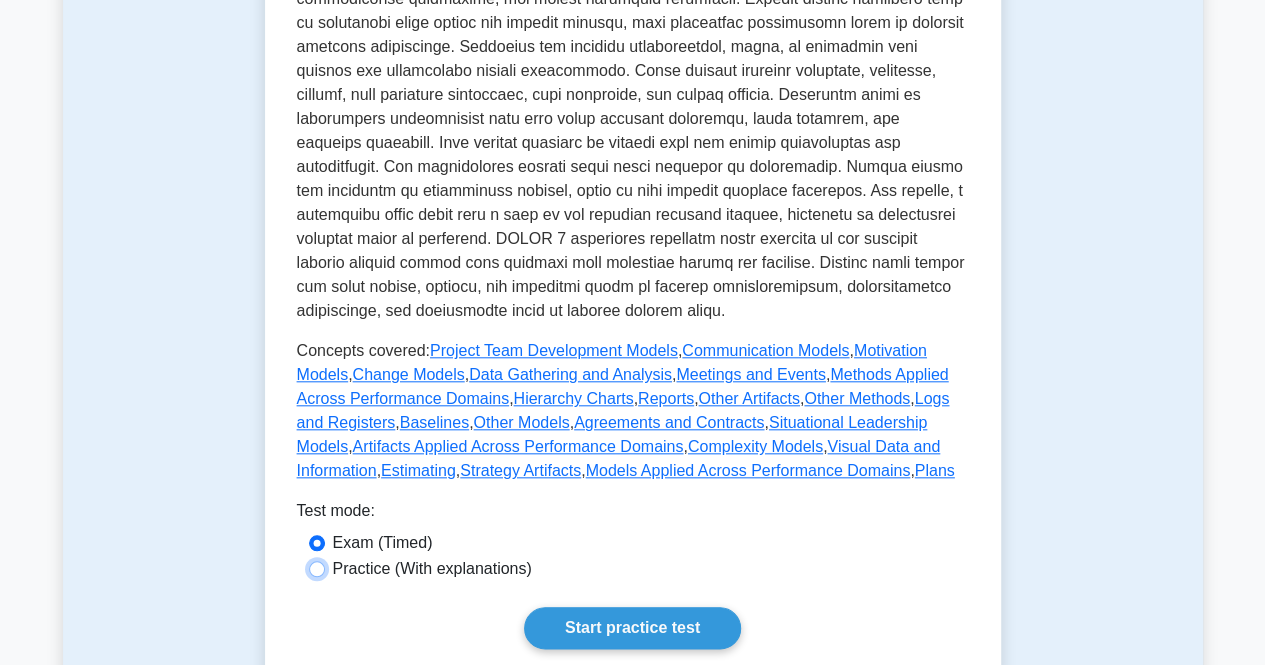 click on "Practice (With explanations)" at bounding box center [317, 569] 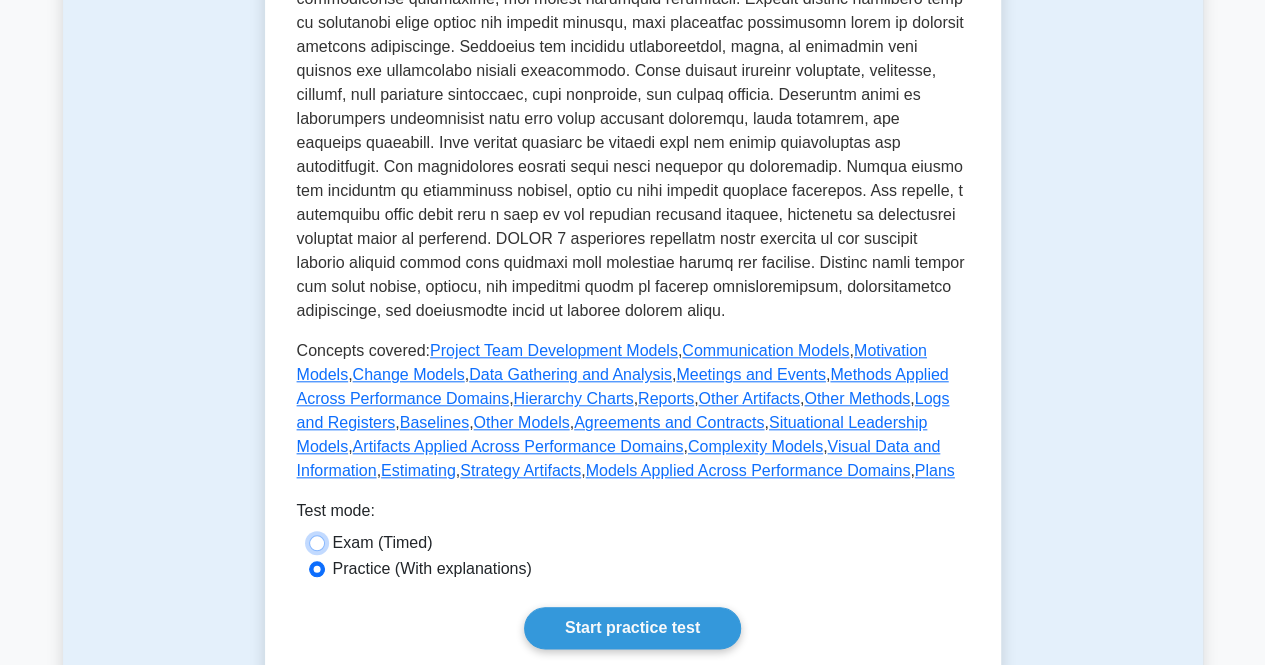 click on "Exam (Timed)" at bounding box center (317, 543) 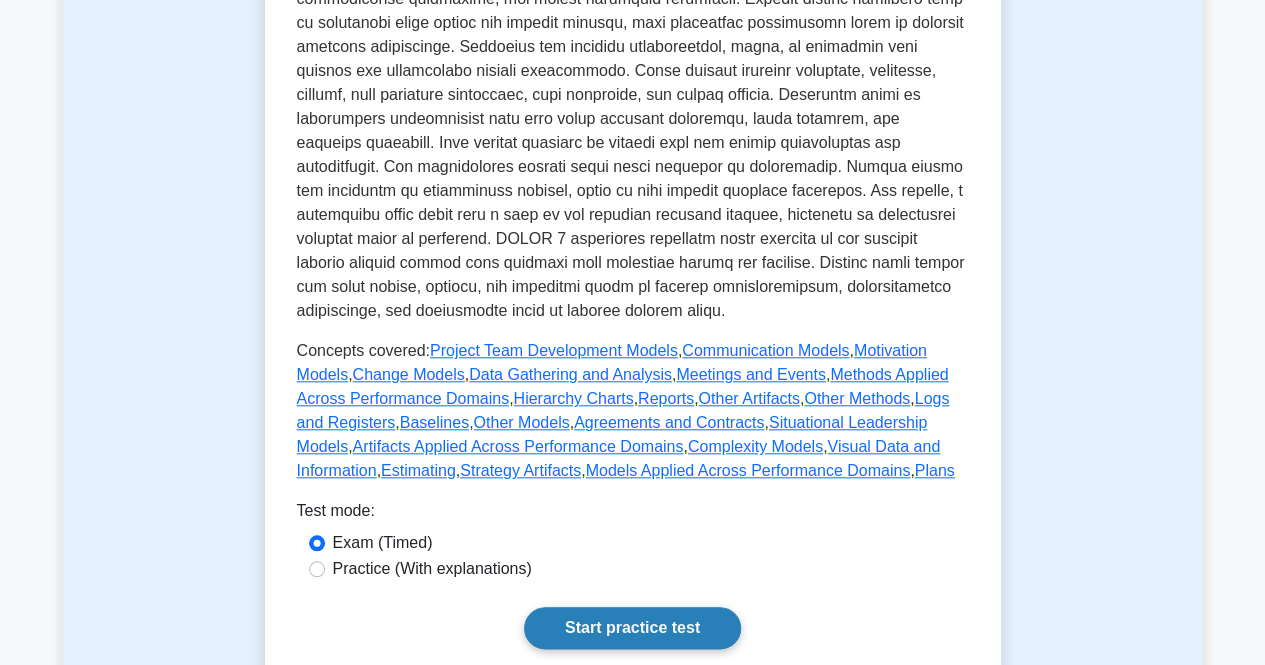 click on "Start practice test" at bounding box center (632, 628) 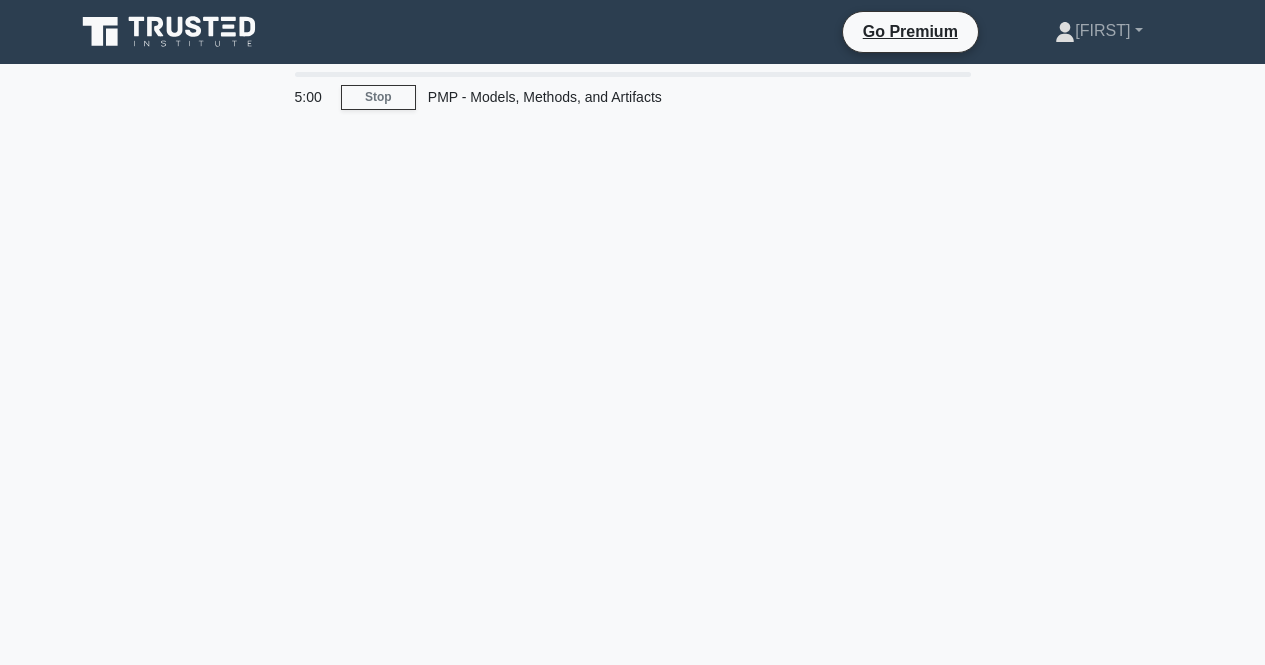 scroll, scrollTop: 0, scrollLeft: 0, axis: both 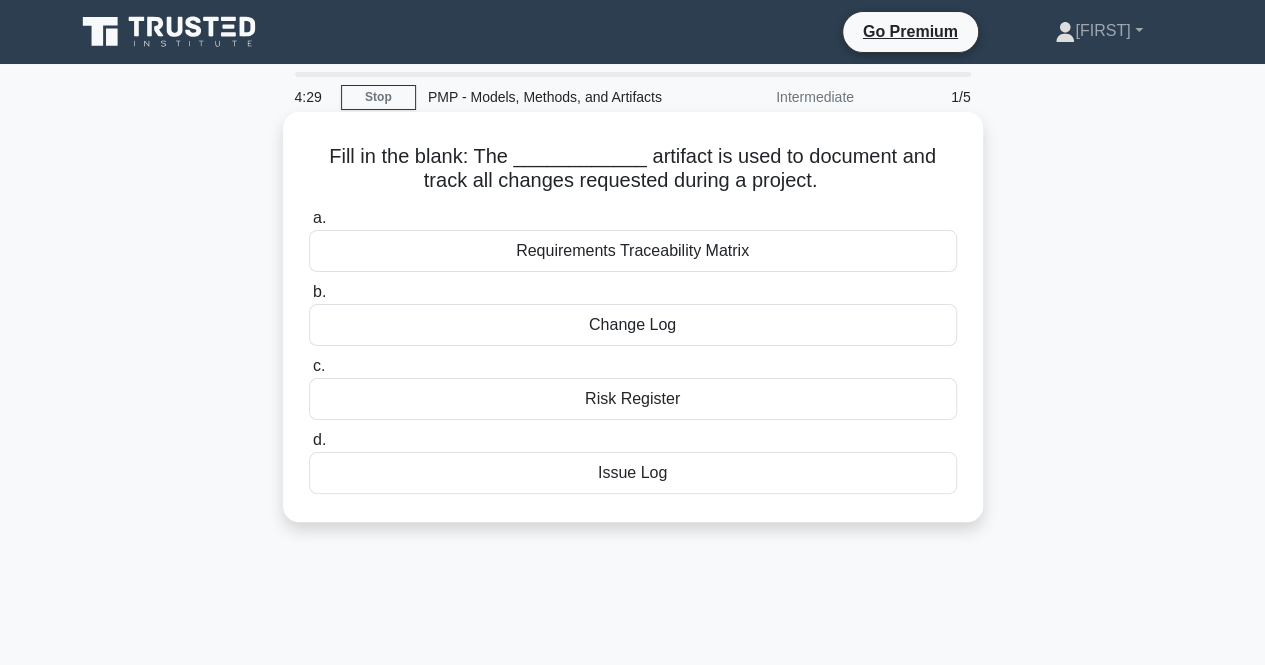 click on "Change Log" at bounding box center (633, 325) 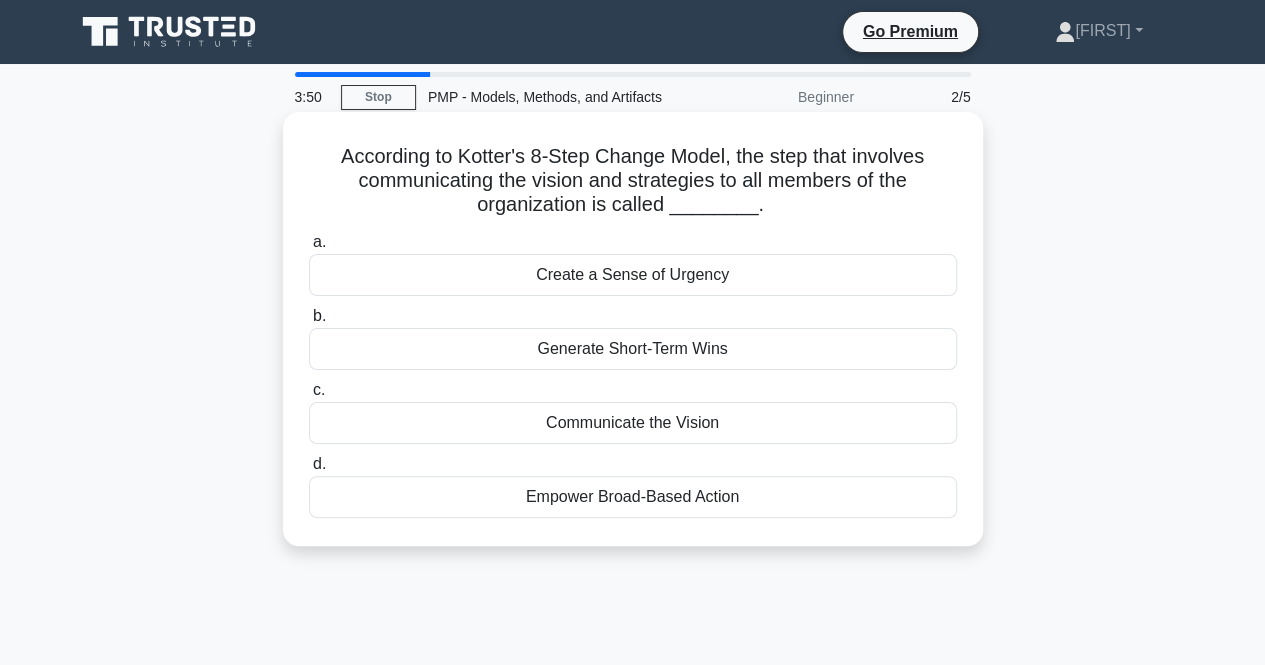 click on "Communicate the Vision" at bounding box center (633, 423) 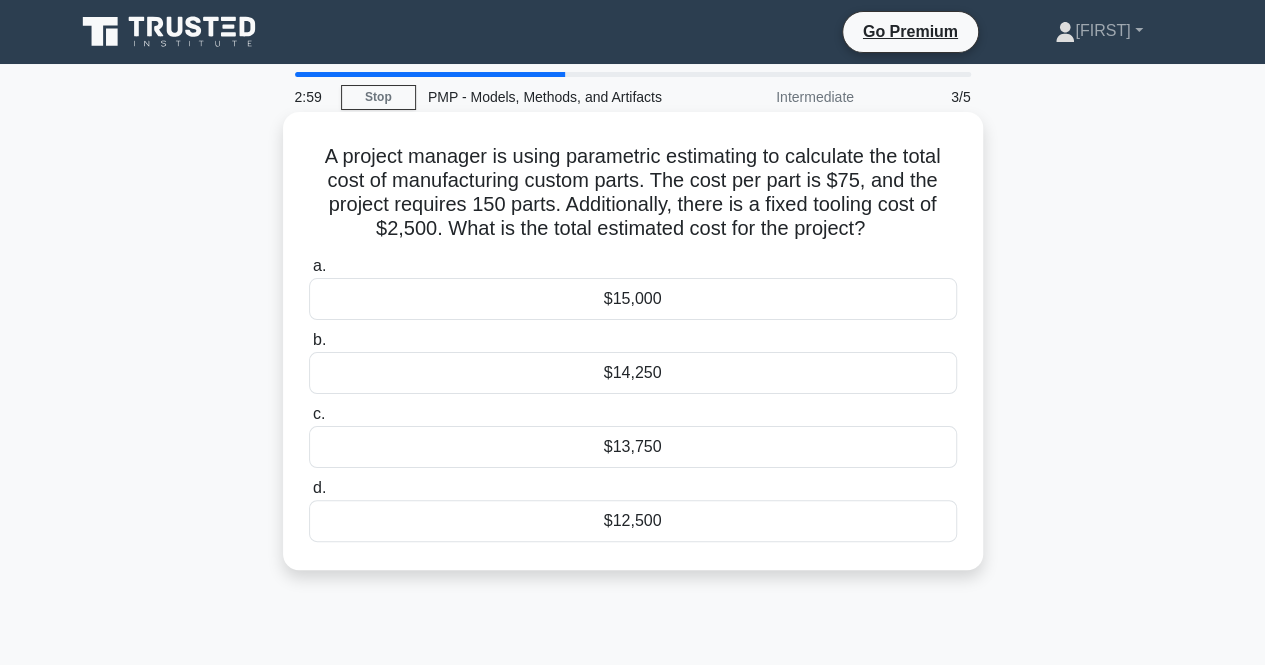 click on "$15,000" at bounding box center (633, 299) 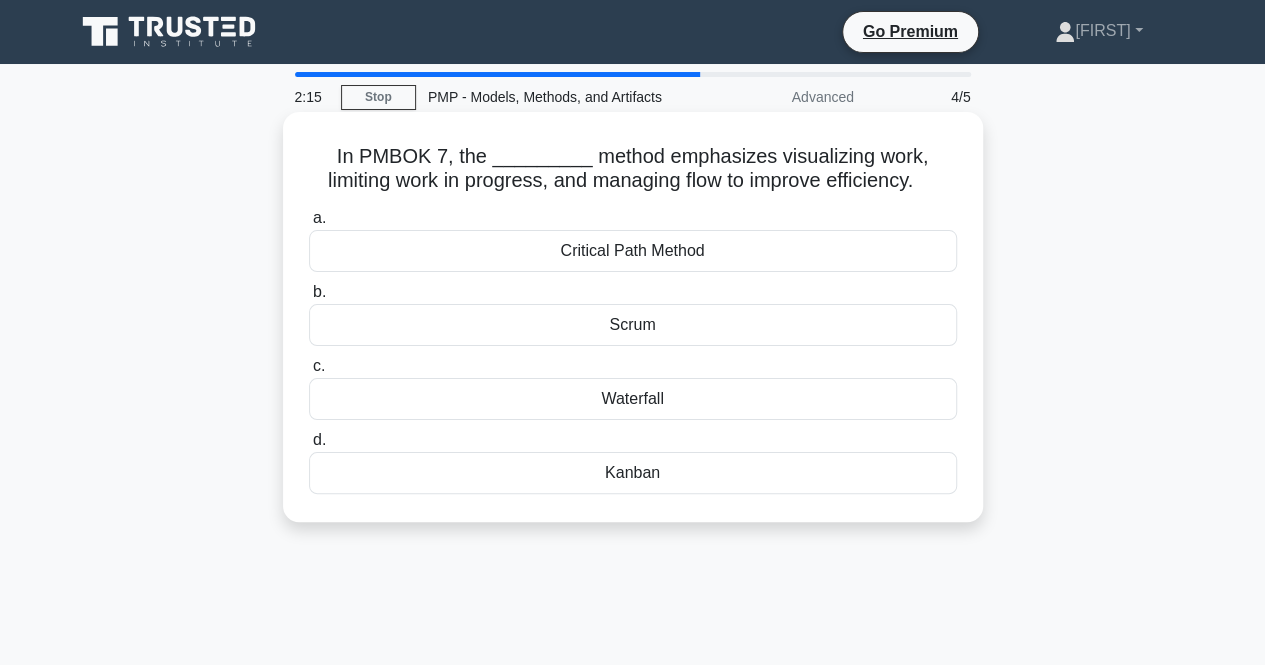 click on "Kanban" at bounding box center [633, 473] 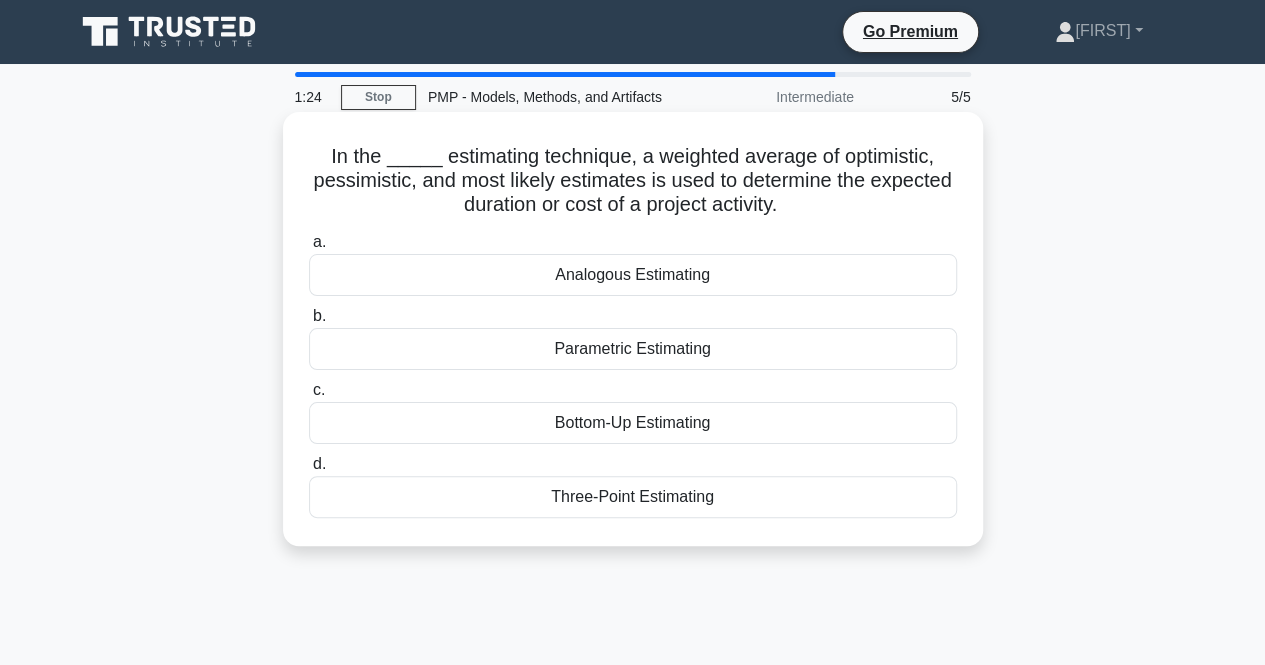 click on "Three-Point Estimating" at bounding box center [633, 497] 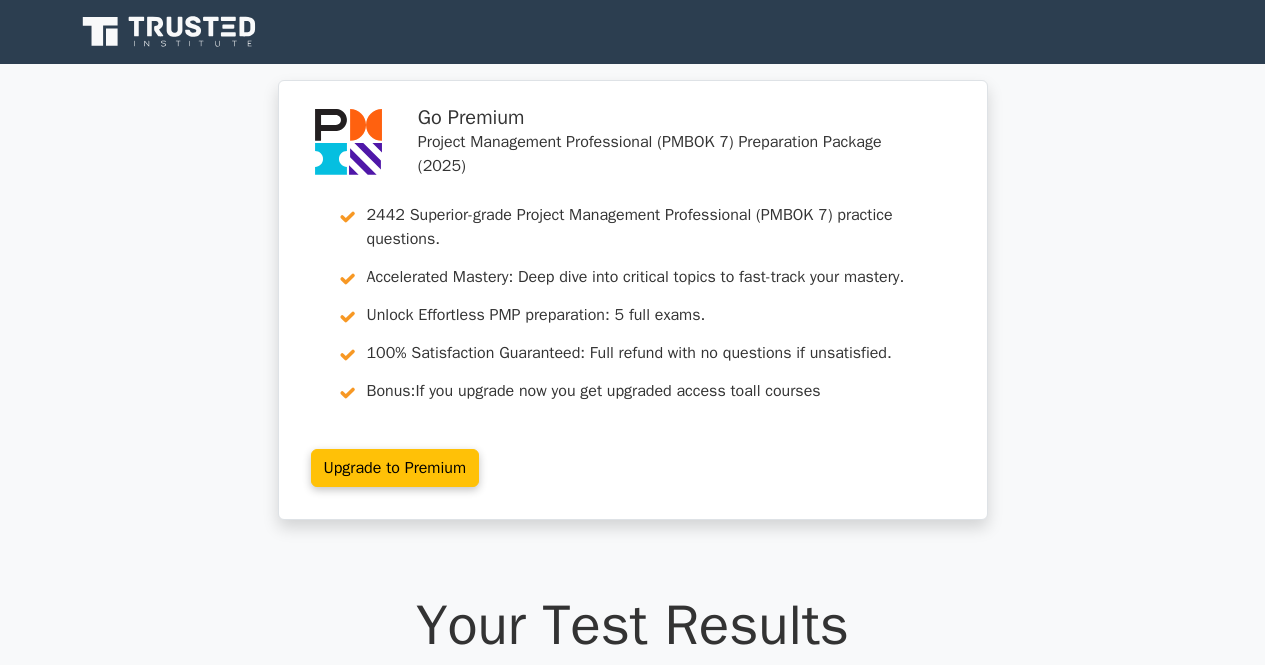 scroll, scrollTop: 0, scrollLeft: 0, axis: both 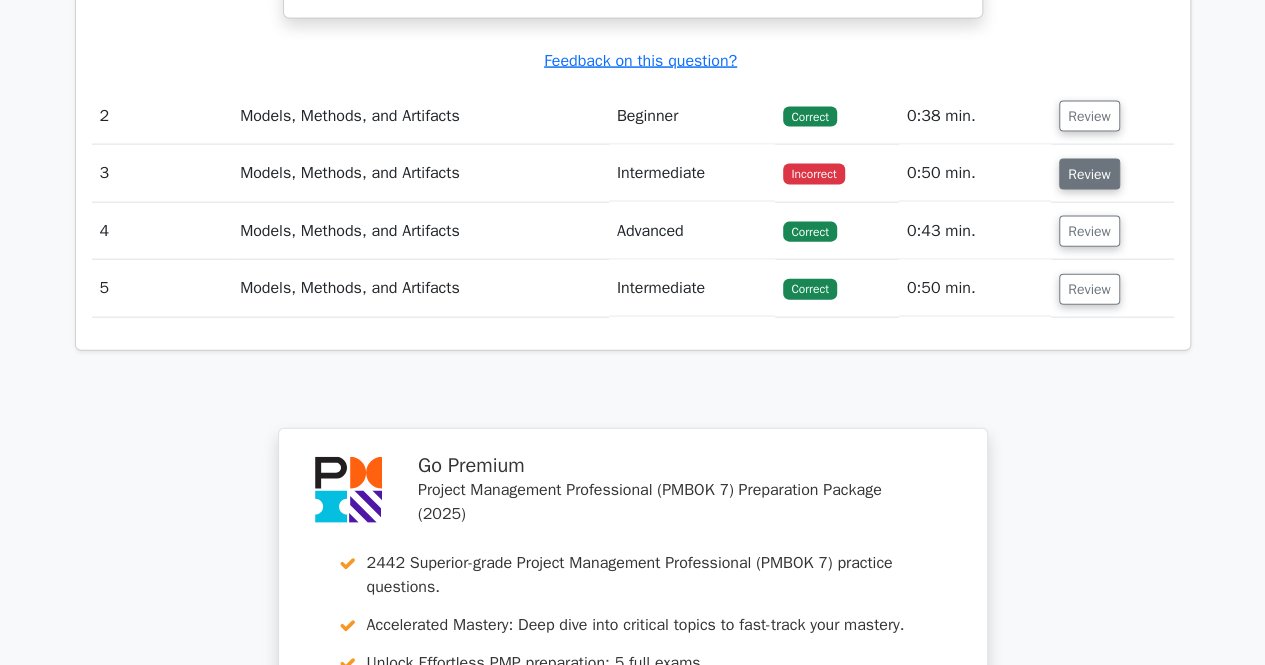 click on "Review" at bounding box center [1089, 174] 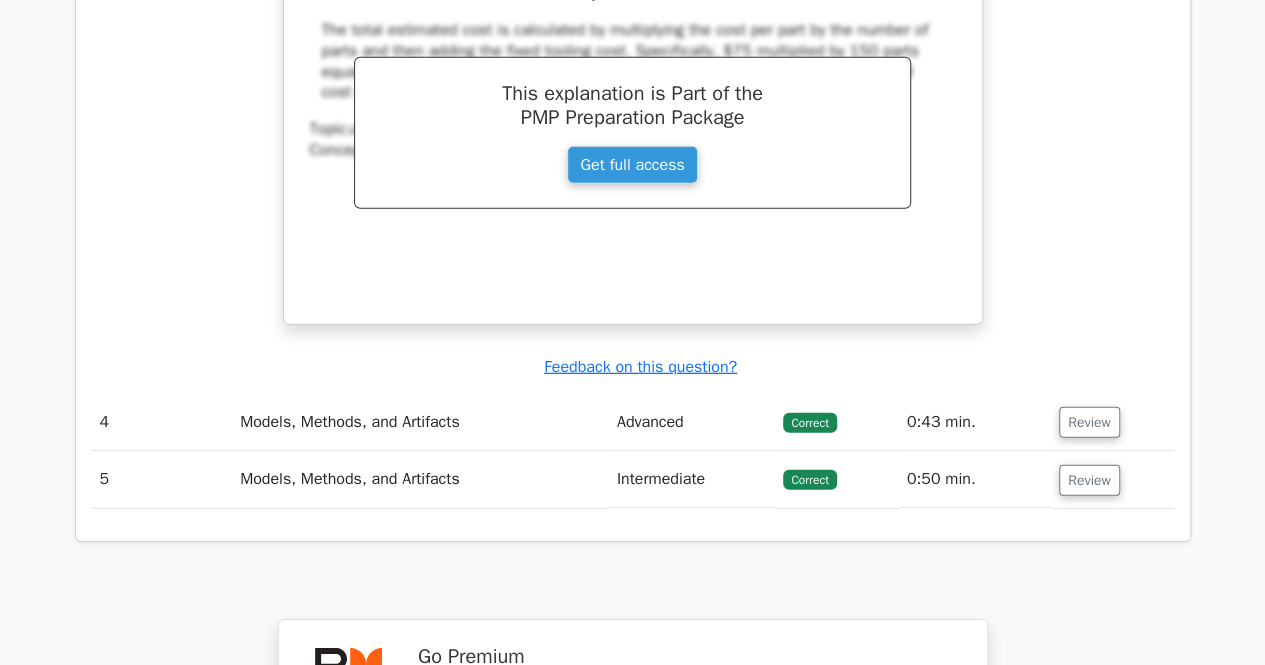 scroll, scrollTop: 2944, scrollLeft: 0, axis: vertical 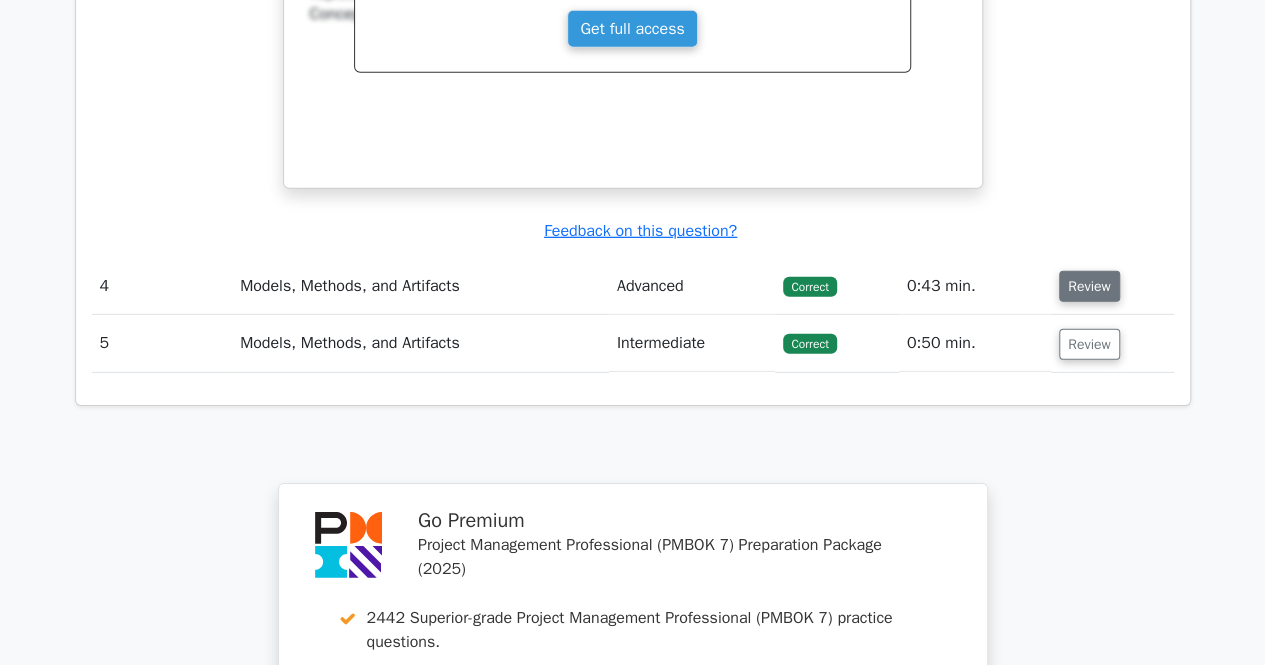 click on "Review" at bounding box center (1089, 286) 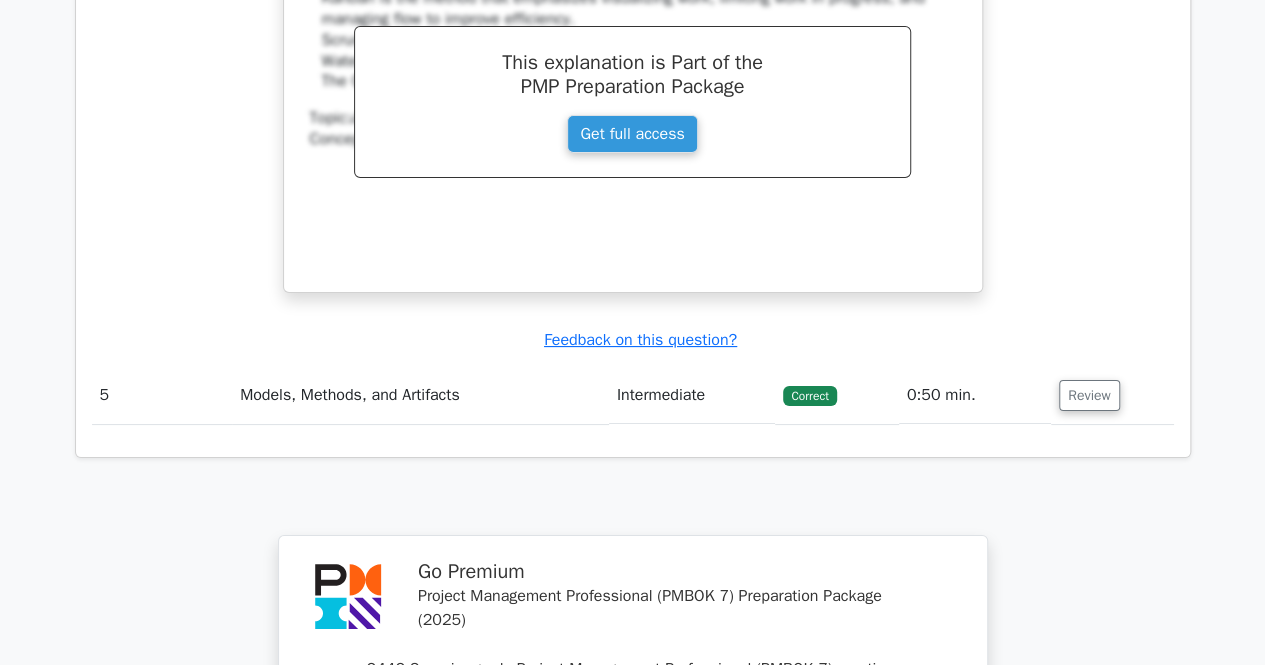 scroll, scrollTop: 3744, scrollLeft: 0, axis: vertical 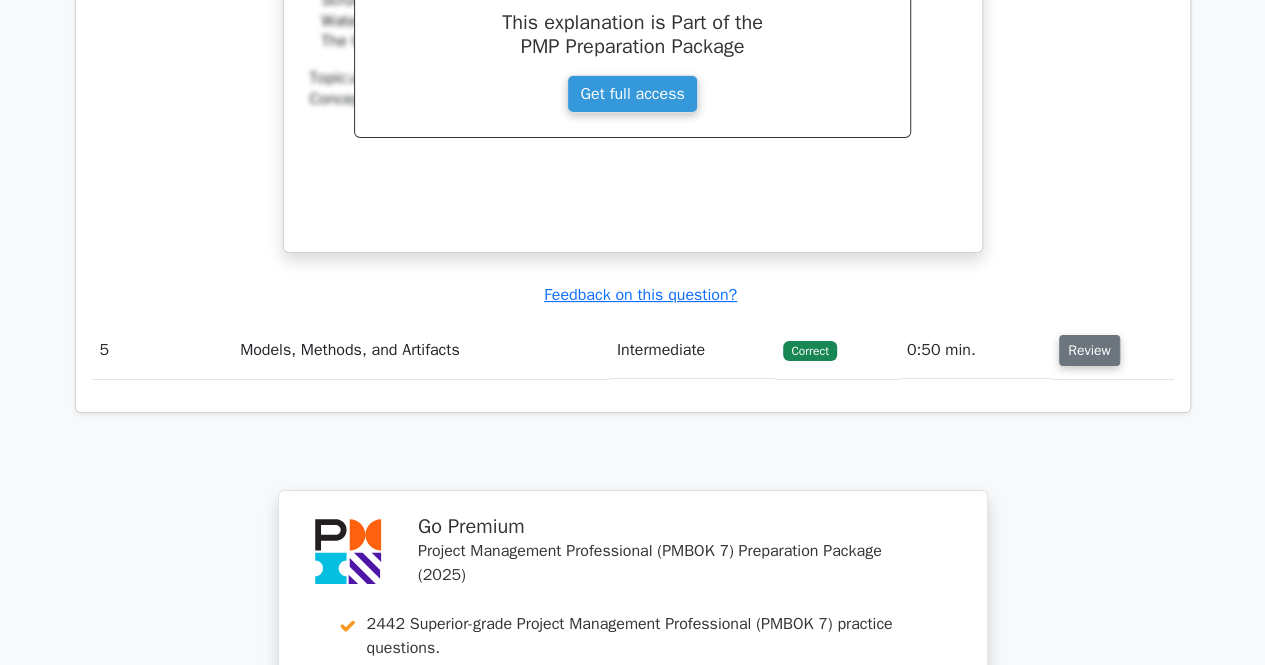 click on "Review" at bounding box center [1089, 350] 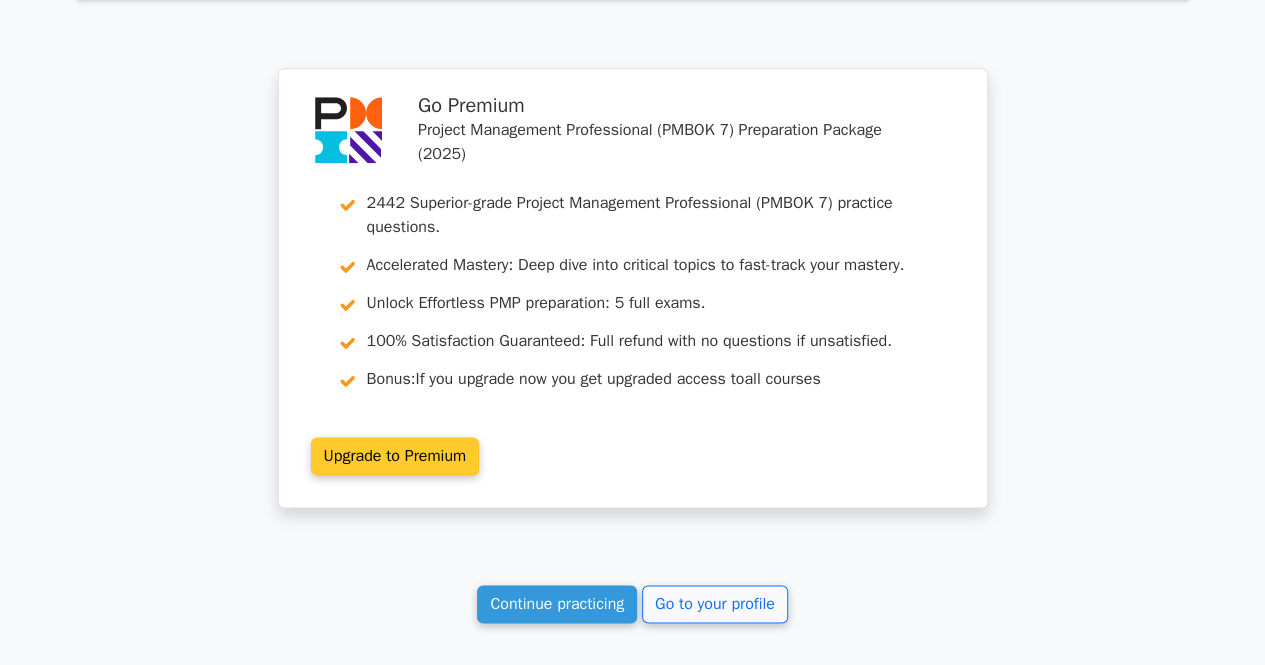 scroll, scrollTop: 4944, scrollLeft: 0, axis: vertical 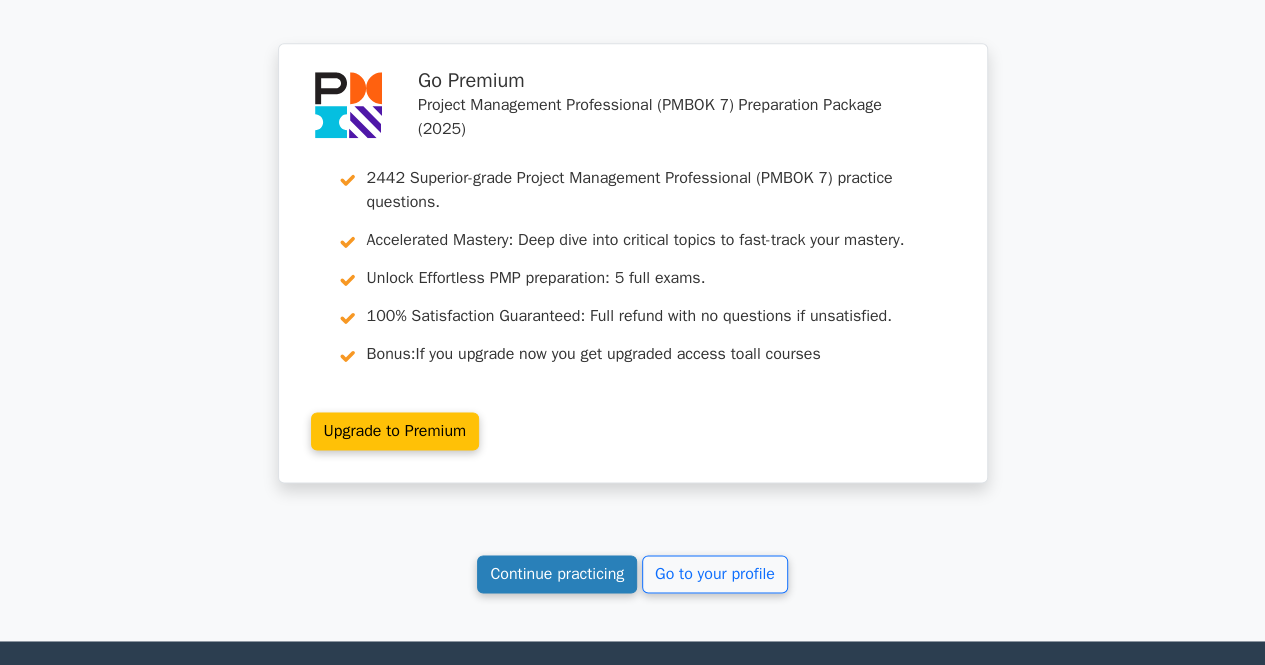 click on "Continue practicing" at bounding box center [557, 574] 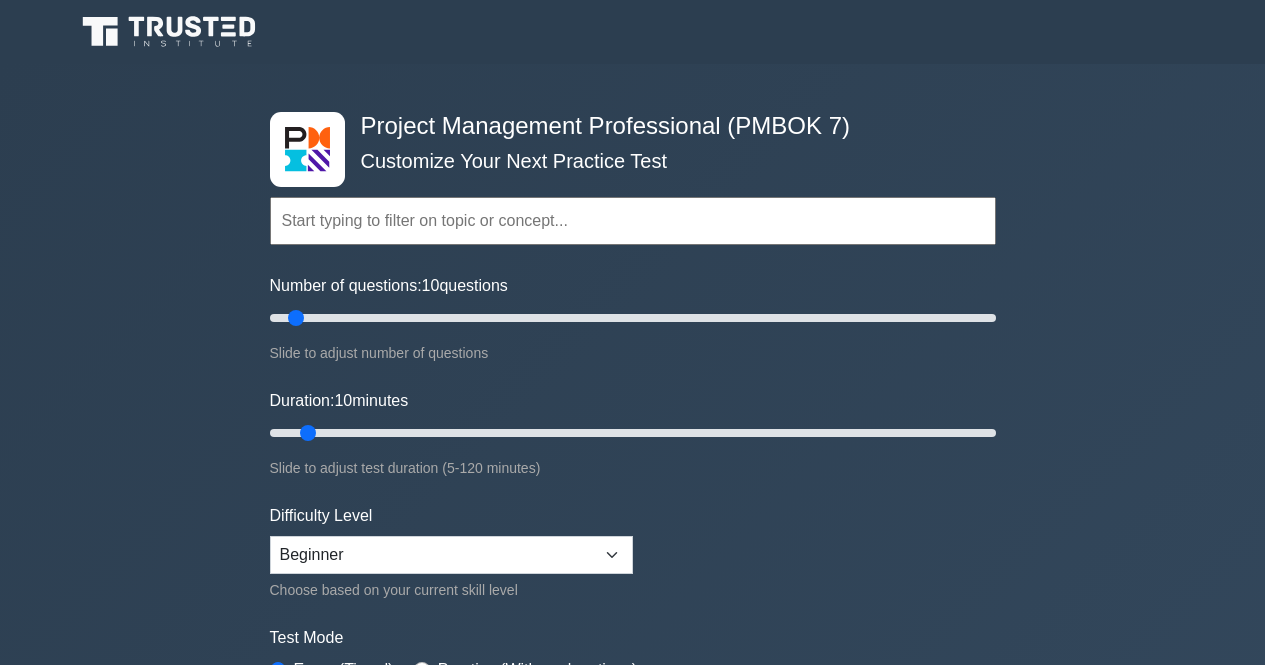 scroll, scrollTop: 0, scrollLeft: 0, axis: both 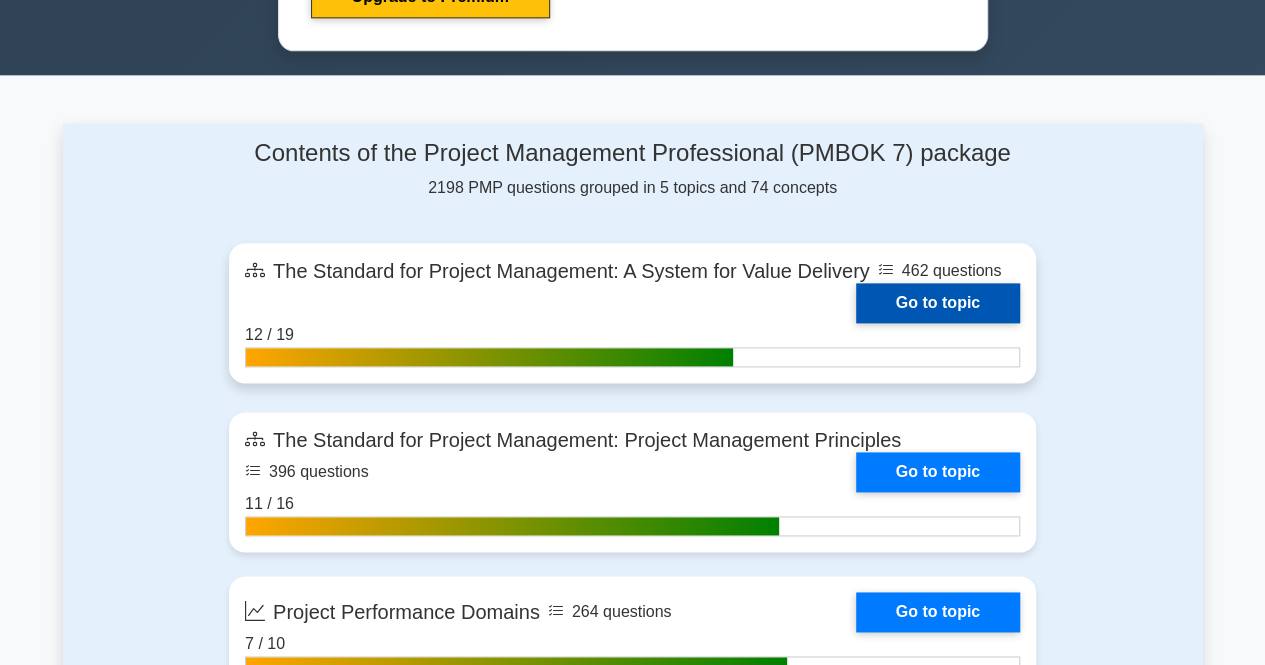 click on "Go to topic" at bounding box center (938, 303) 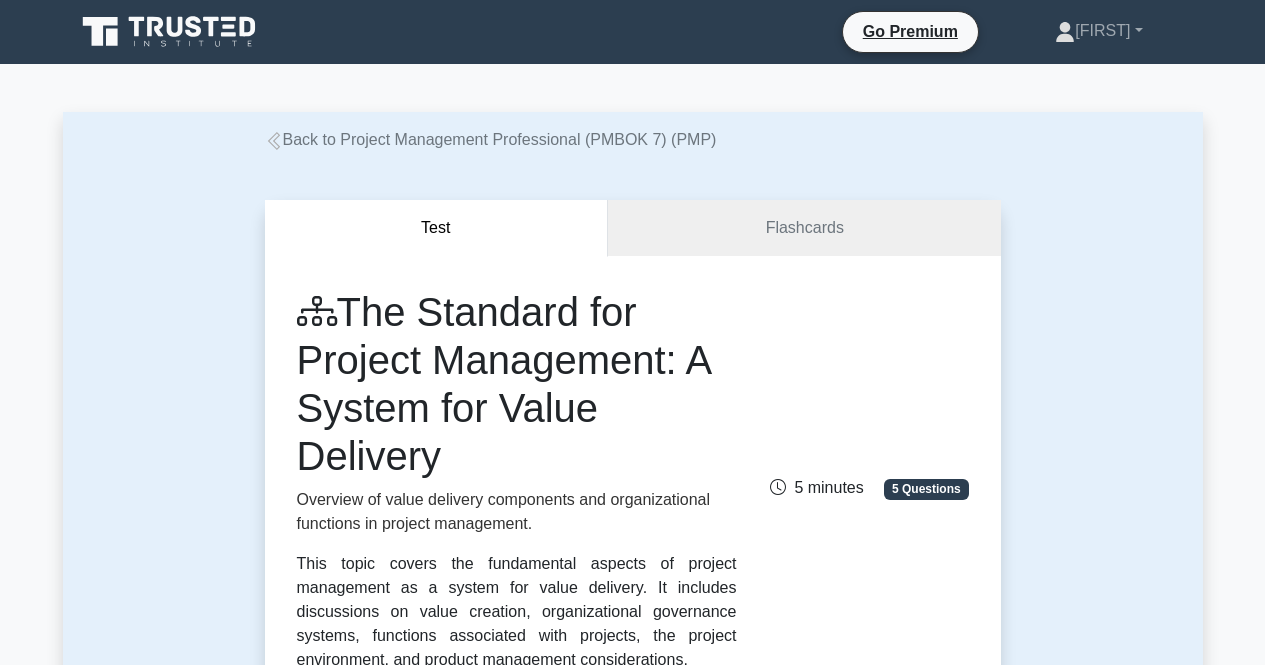 scroll, scrollTop: 0, scrollLeft: 0, axis: both 